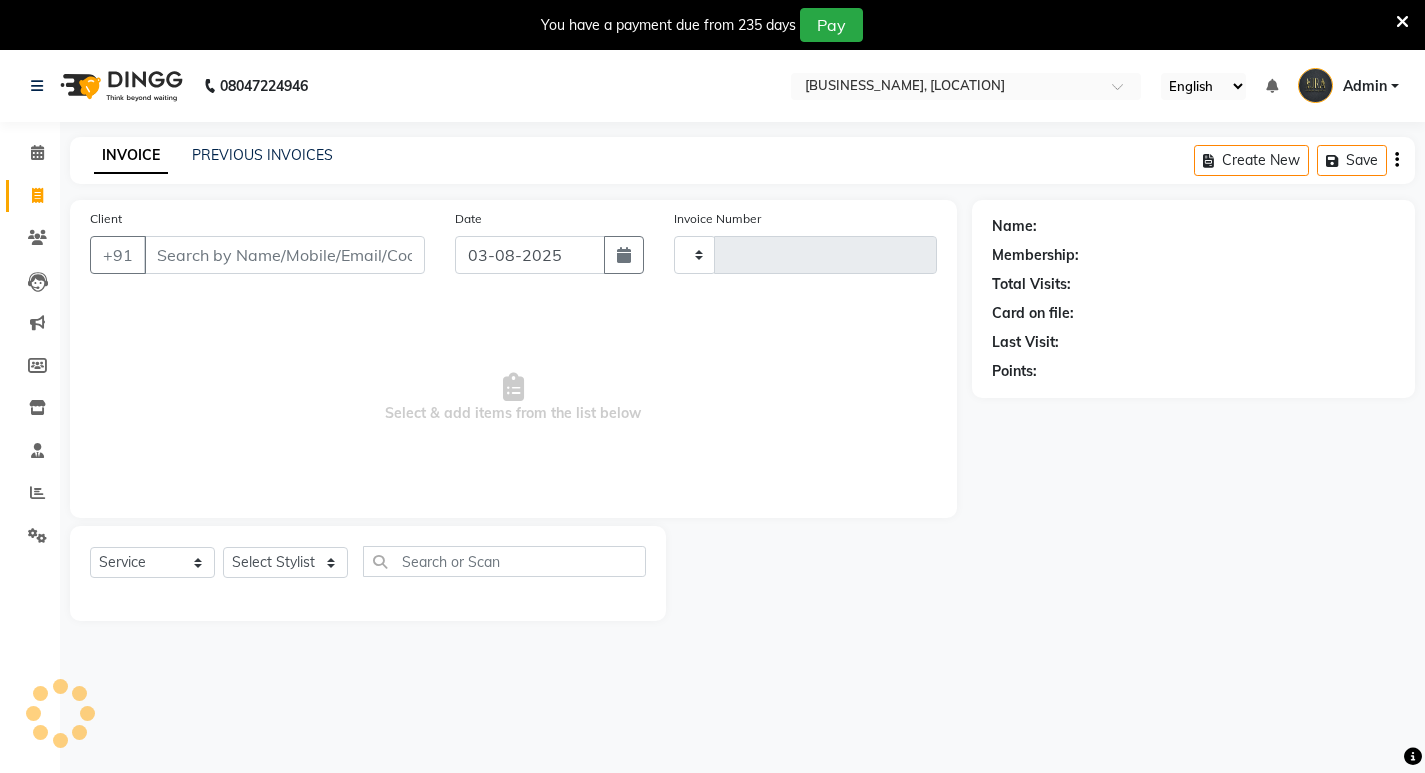 select on "service" 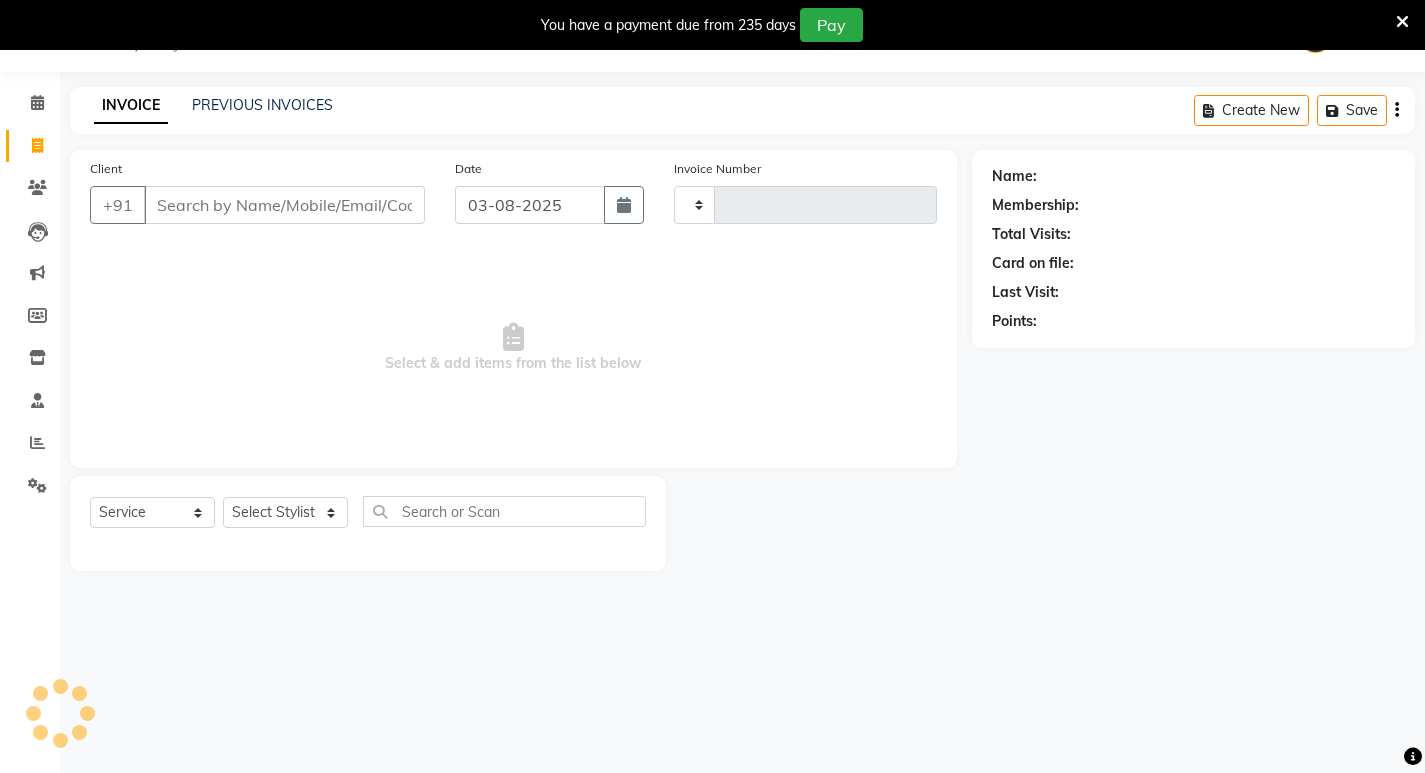scroll, scrollTop: 50, scrollLeft: 0, axis: vertical 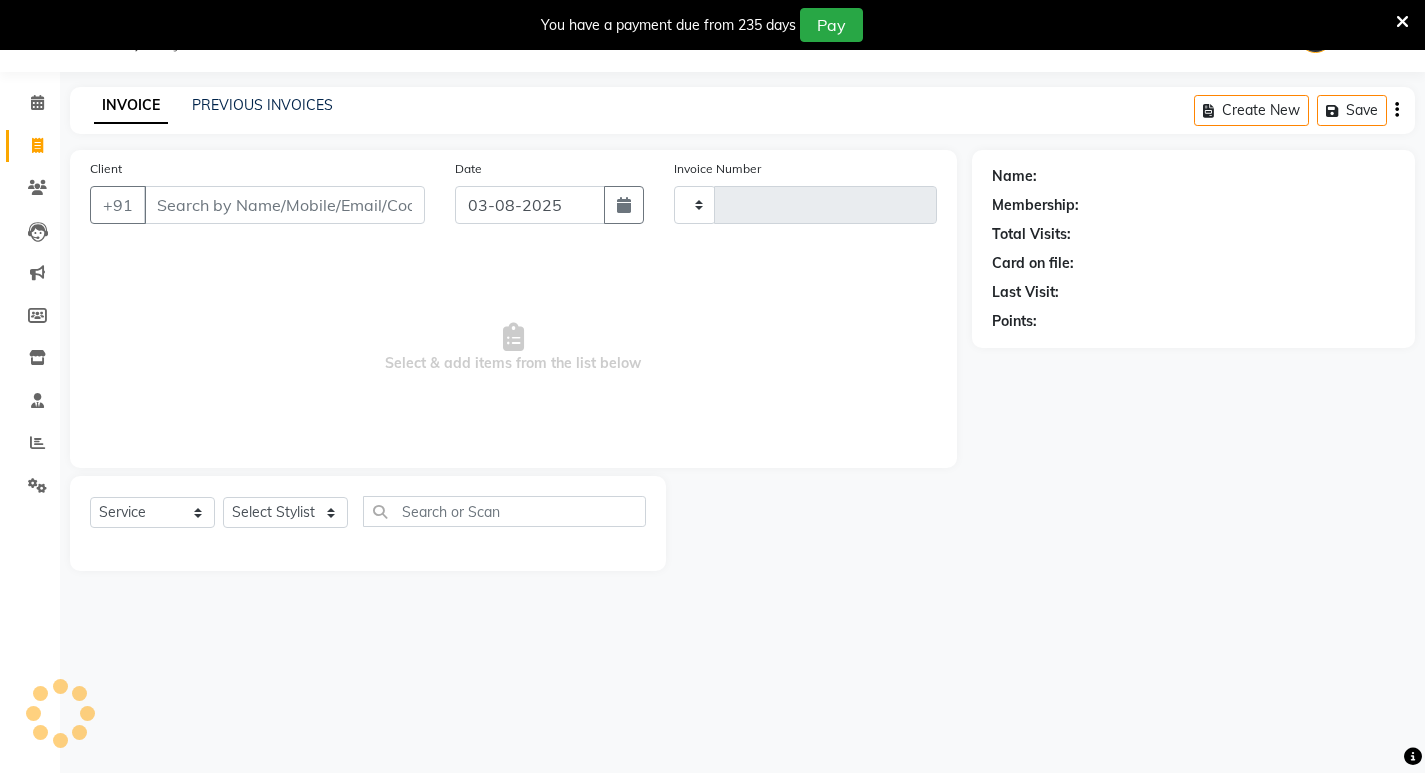 click on "Client" at bounding box center (284, 205) 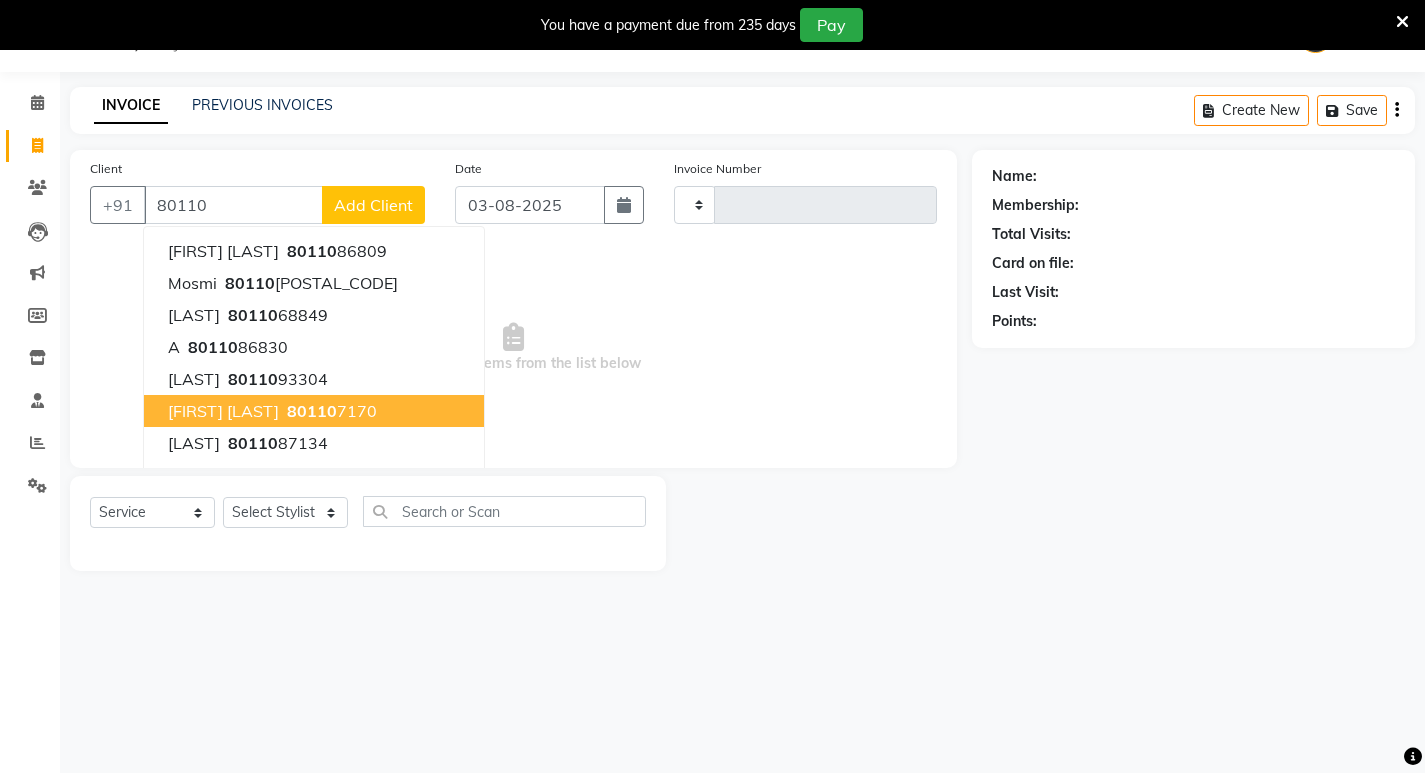 click on "80110" at bounding box center [312, 411] 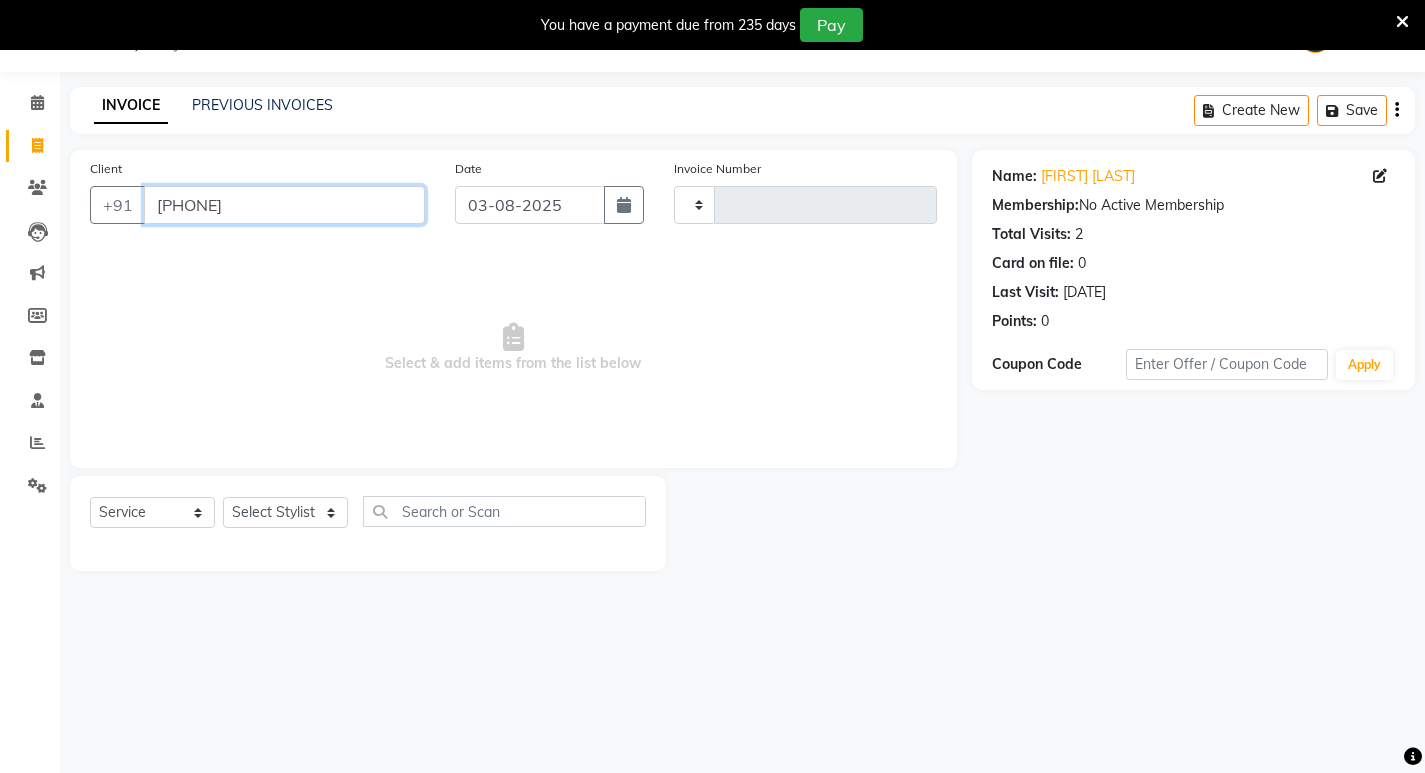 click on "801107170" at bounding box center (284, 205) 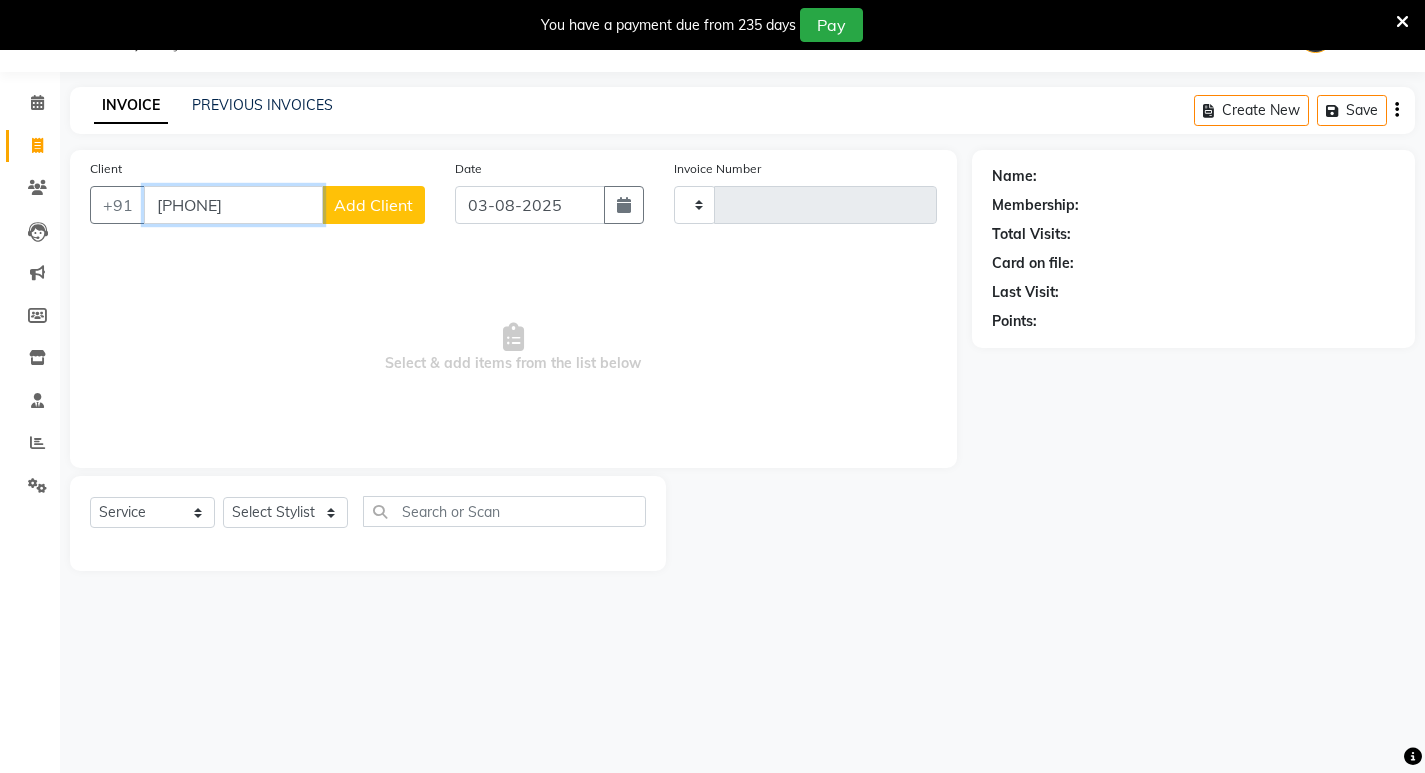 type on "8011071706" 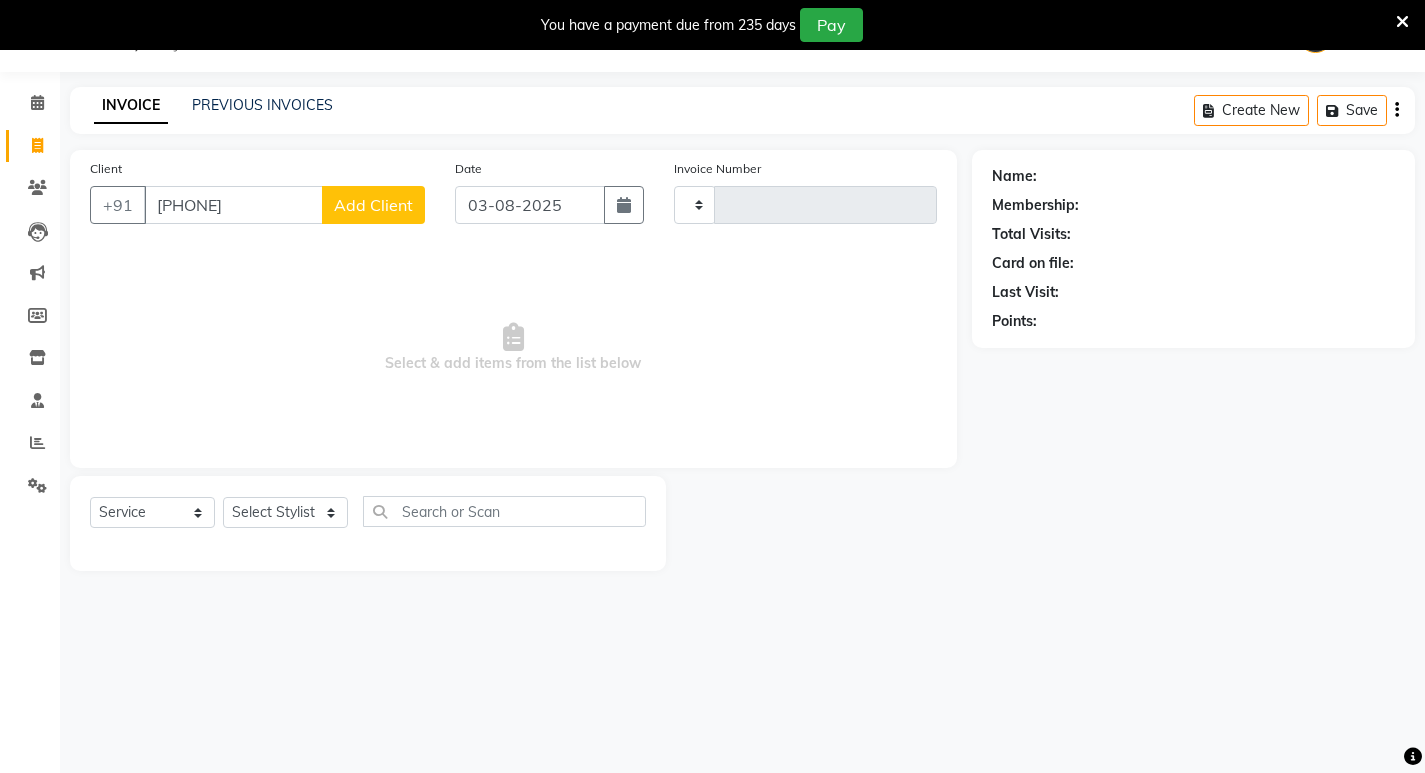 click on "Add Client" 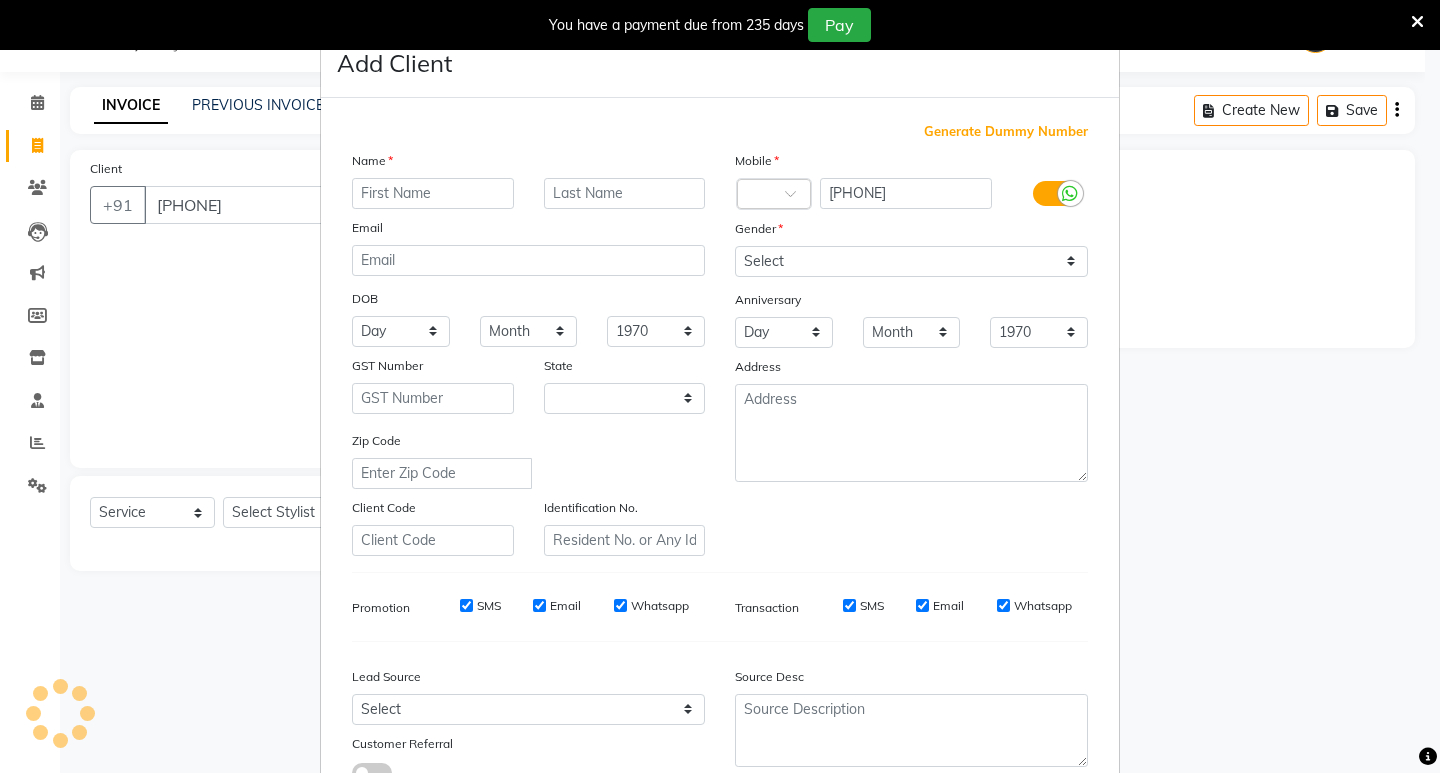 select on "4" 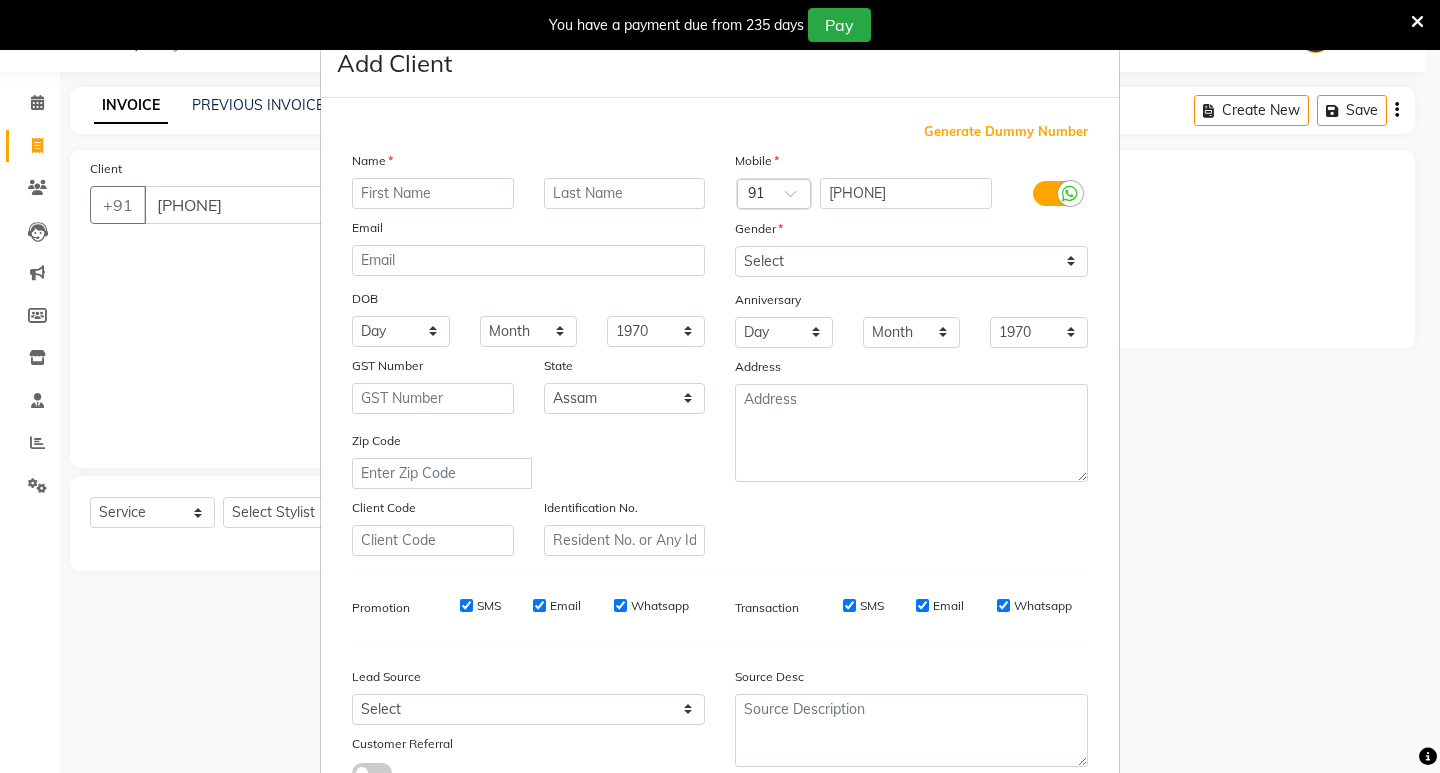 click at bounding box center [433, 193] 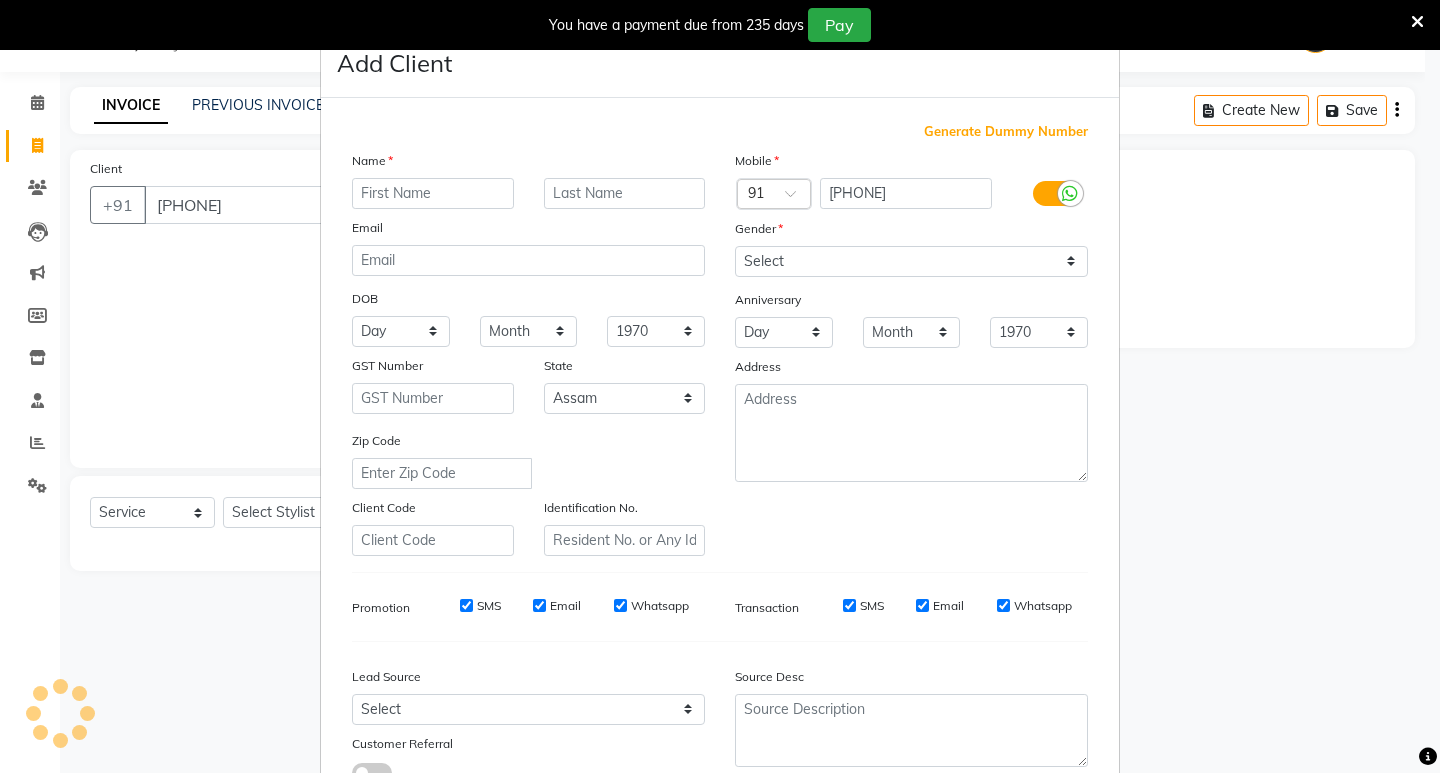 click on "Add Client Generate Dummy Number Name Email DOB Day 01 02 03 04 05 06 07 08 09 10 11 12 13 14 15 16 17 18 19 20 21 22 23 24 25 26 27 28 29 30 31 Month January February March April May June July August September October November December 1940 1941 1942 1943 1944 1945 1946 1947 1948 1949 1950 1951 1952 1953 1954 1955 1956 1957 1958 1959 1960 1961 1962 1963 1964 1965 1966 1967 1968 1969 1970 1971 1972 1973 1974 1975 1976 1977 1978 1979 1980 1981 1982 1983 1984 1985 1986 1987 1988 1989 1990 1991 1992 1993 1994 1995 1996 1997 1998 1999 2000 2001 2002 2003 2004 2005 2006 2007 2008 2009 2010 2011 2012 2013 2014 2015 2016 2017 2018 2019 2020 2021 2022 2023 2024 GST Number State Select Andaman and Nicobar Islands Andhra Pradesh Arunachal Pradesh Assam Bihar Chandigarh Chhattisgarh Dadra and Nagar Haveli Daman and Diu Delhi Goa Gujarat Haryana Himachal Pradesh Jammu and Kashmir Jharkhand Karnataka Kerala Lakshadweep Madhya Pradesh Maharashtra Manipur Meghalaya Mizoram Nagaland Odisha Pondicherry Punjab Rajasthan Sikkim" at bounding box center (720, 386) 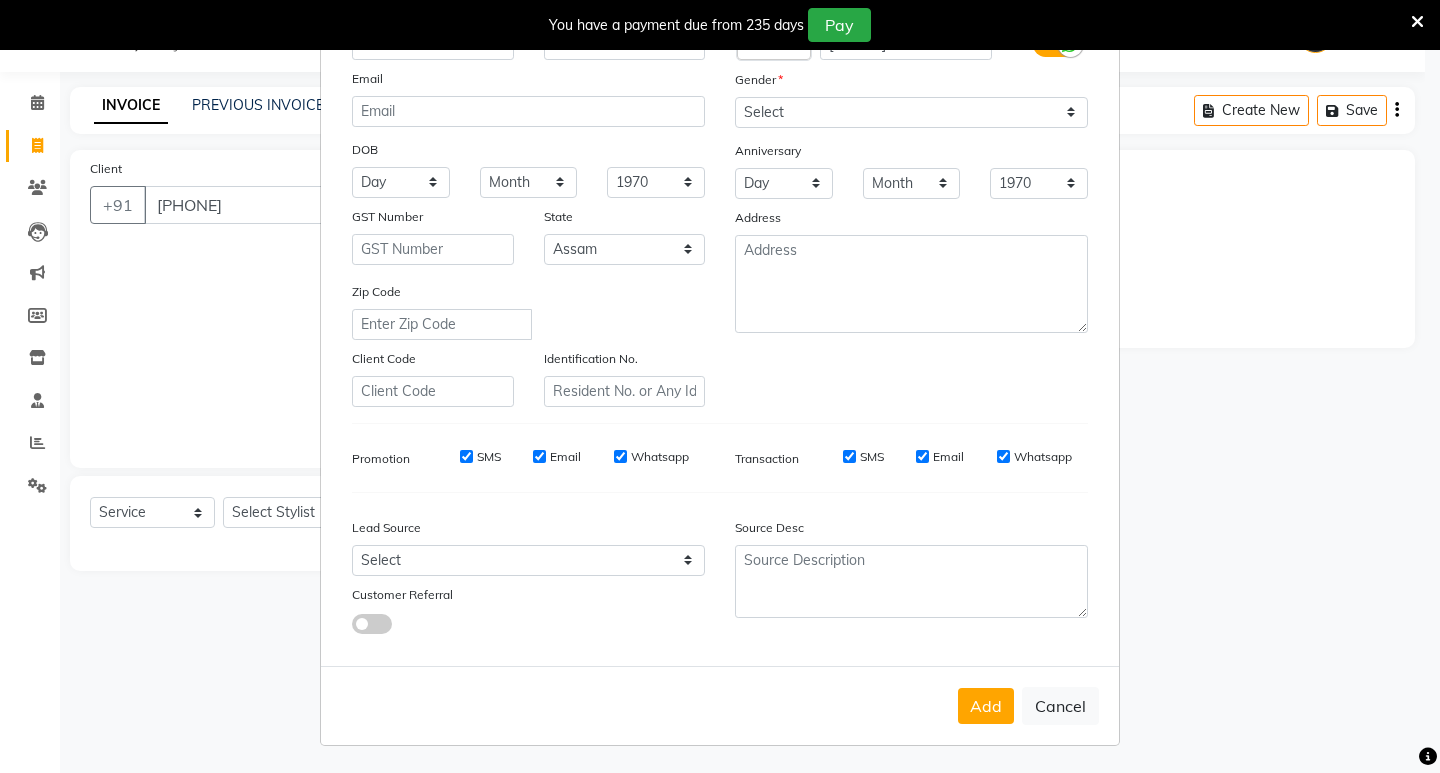 scroll, scrollTop: 150, scrollLeft: 0, axis: vertical 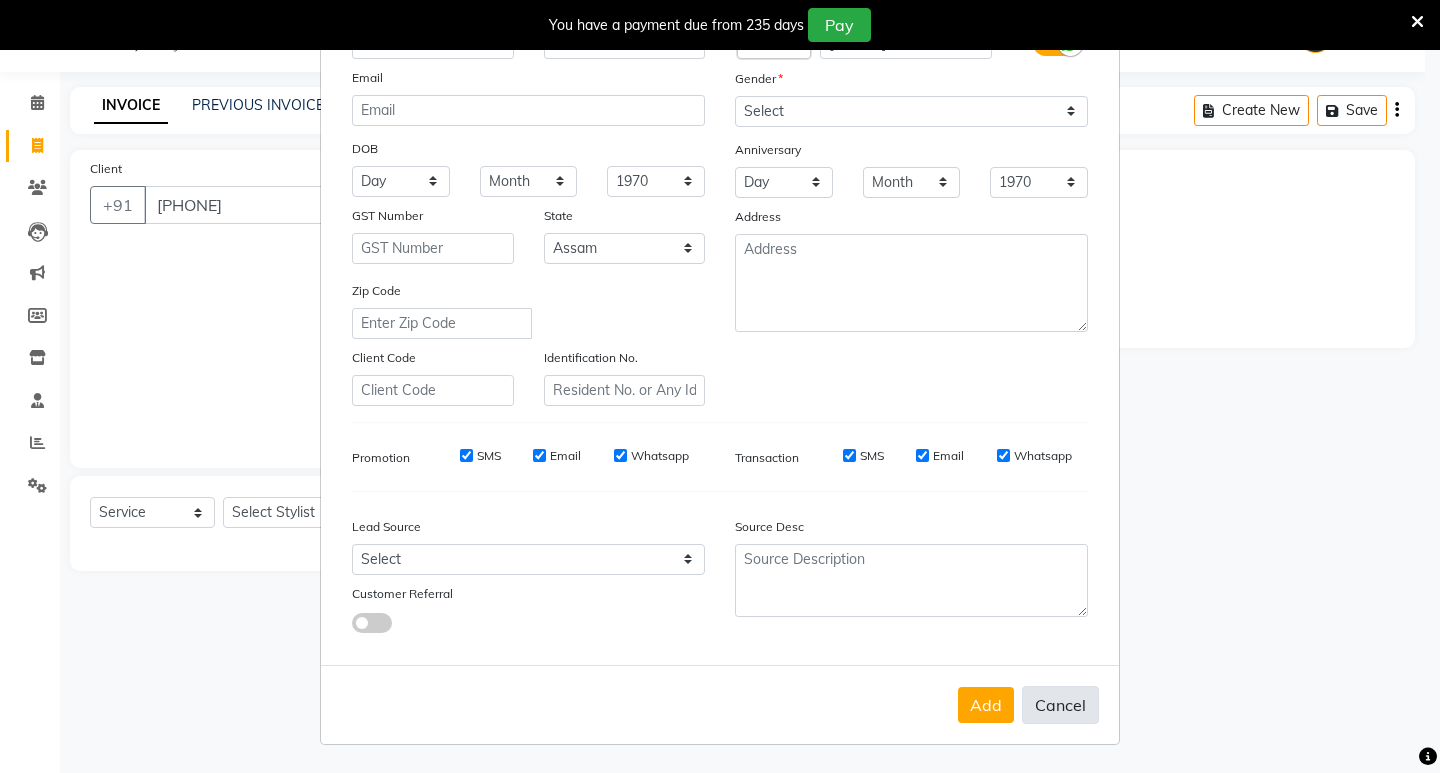 click on "Cancel" at bounding box center [1060, 705] 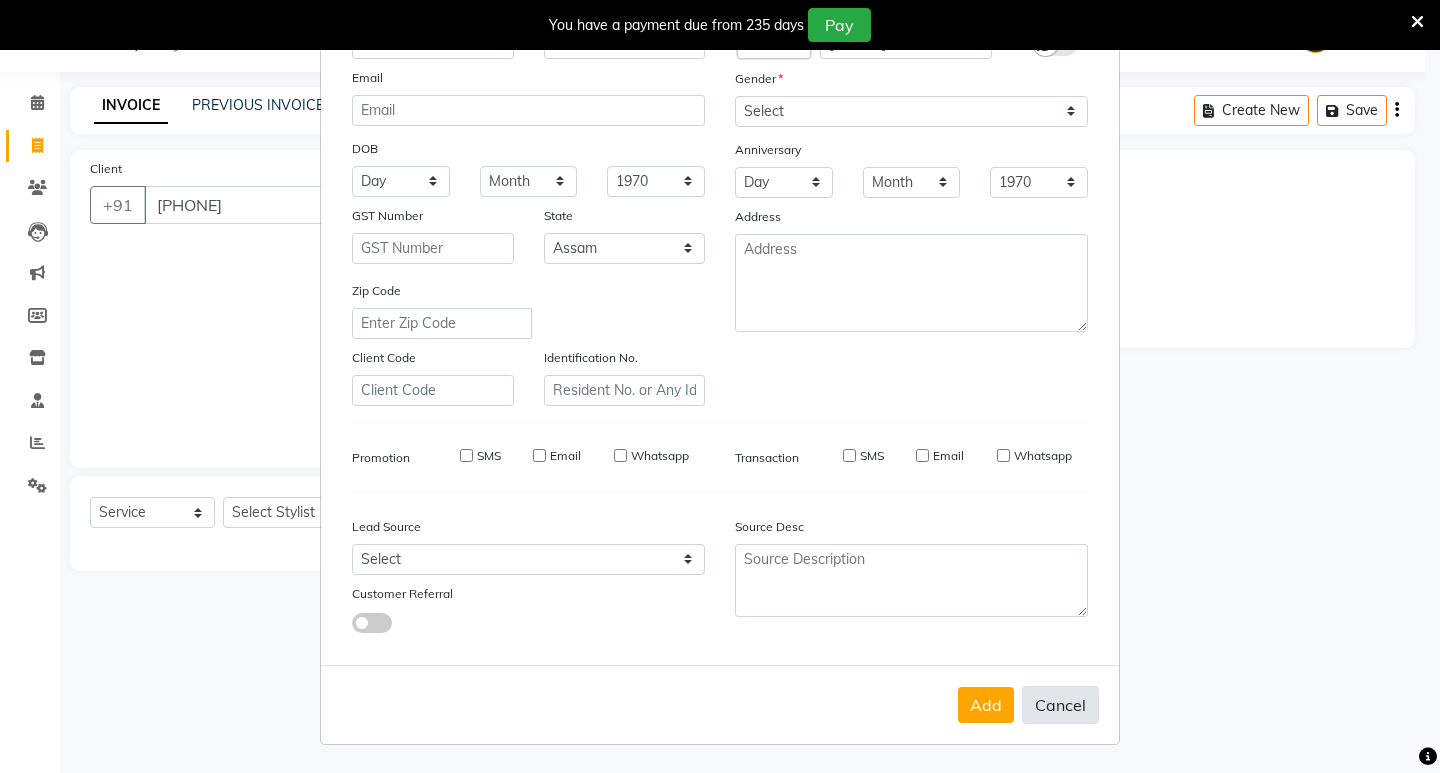 select 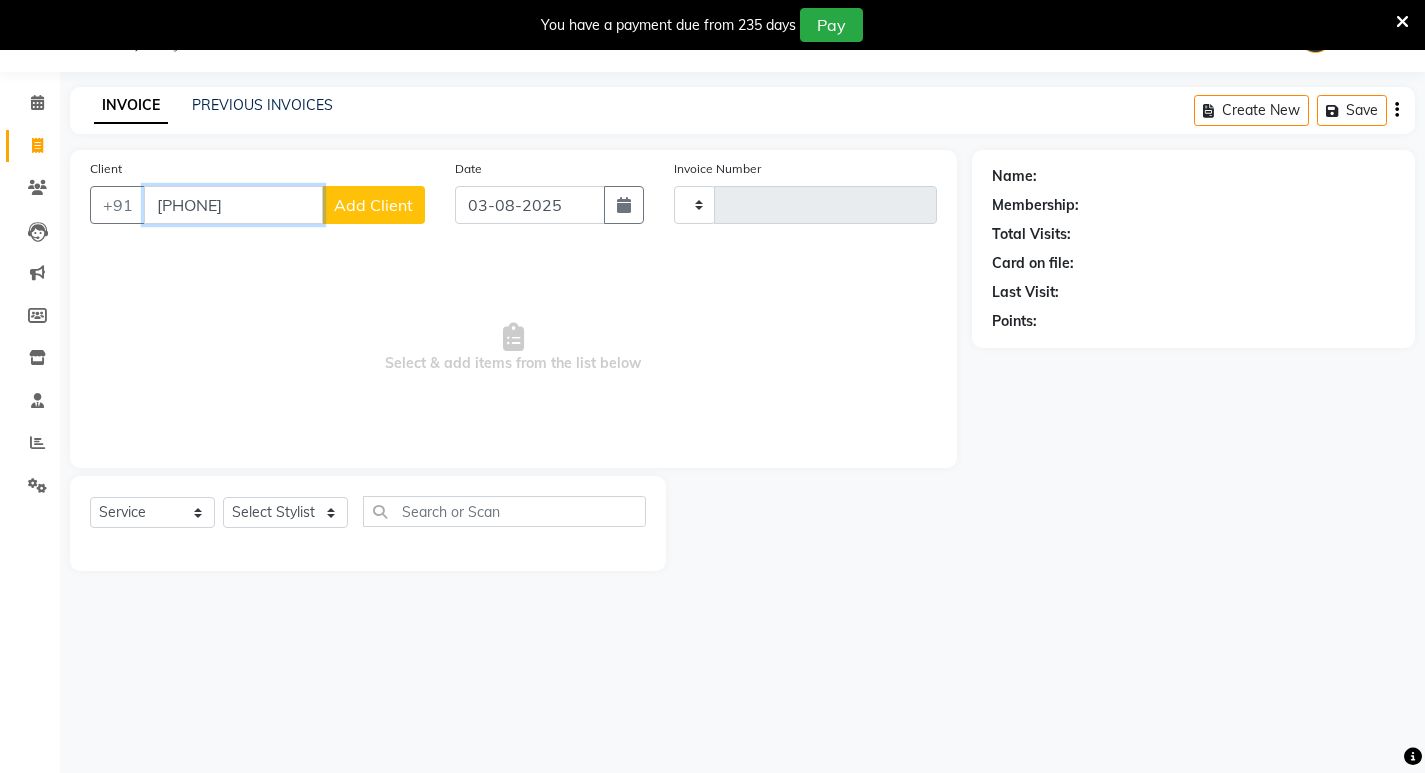 click on "8011071706" at bounding box center (233, 205) 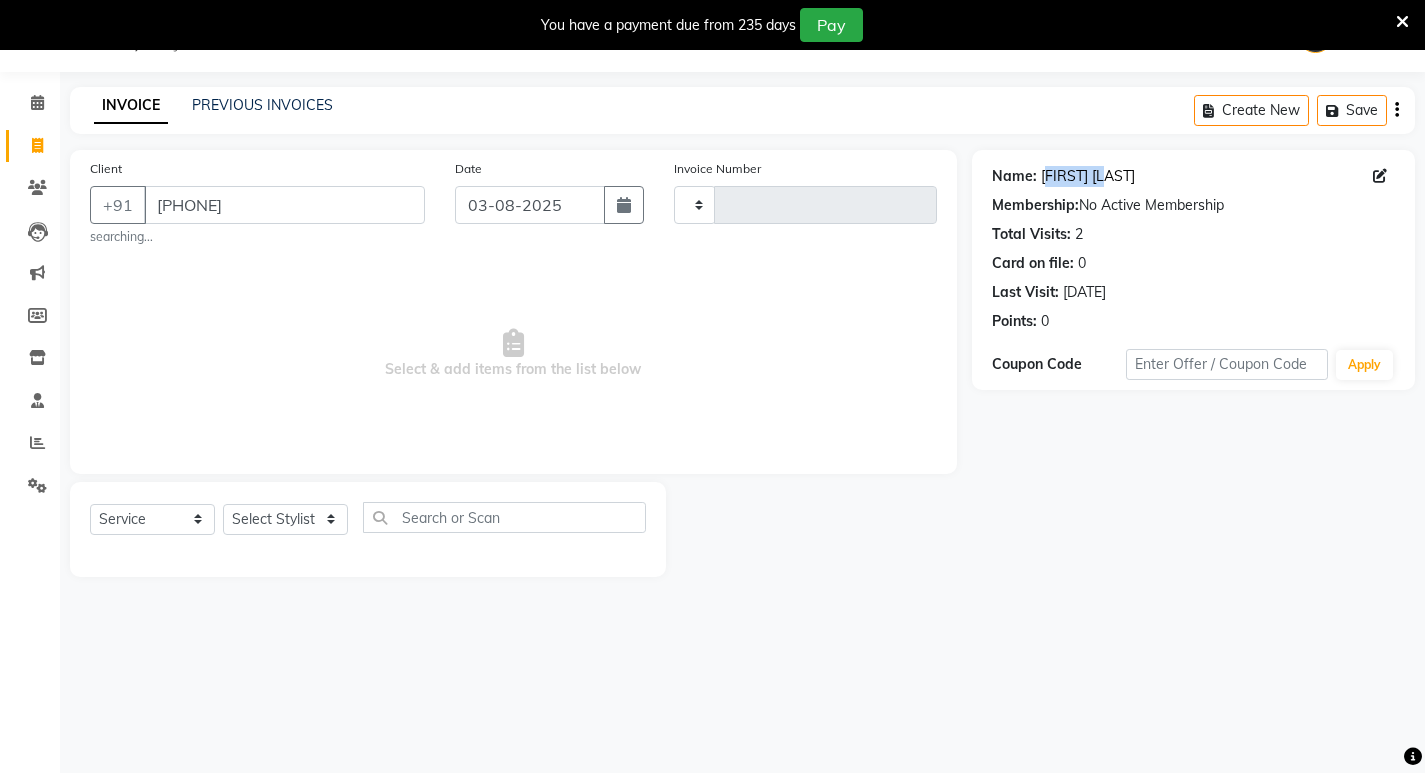 drag, startPoint x: 1125, startPoint y: 171, endPoint x: 1047, endPoint y: 176, distance: 78.160095 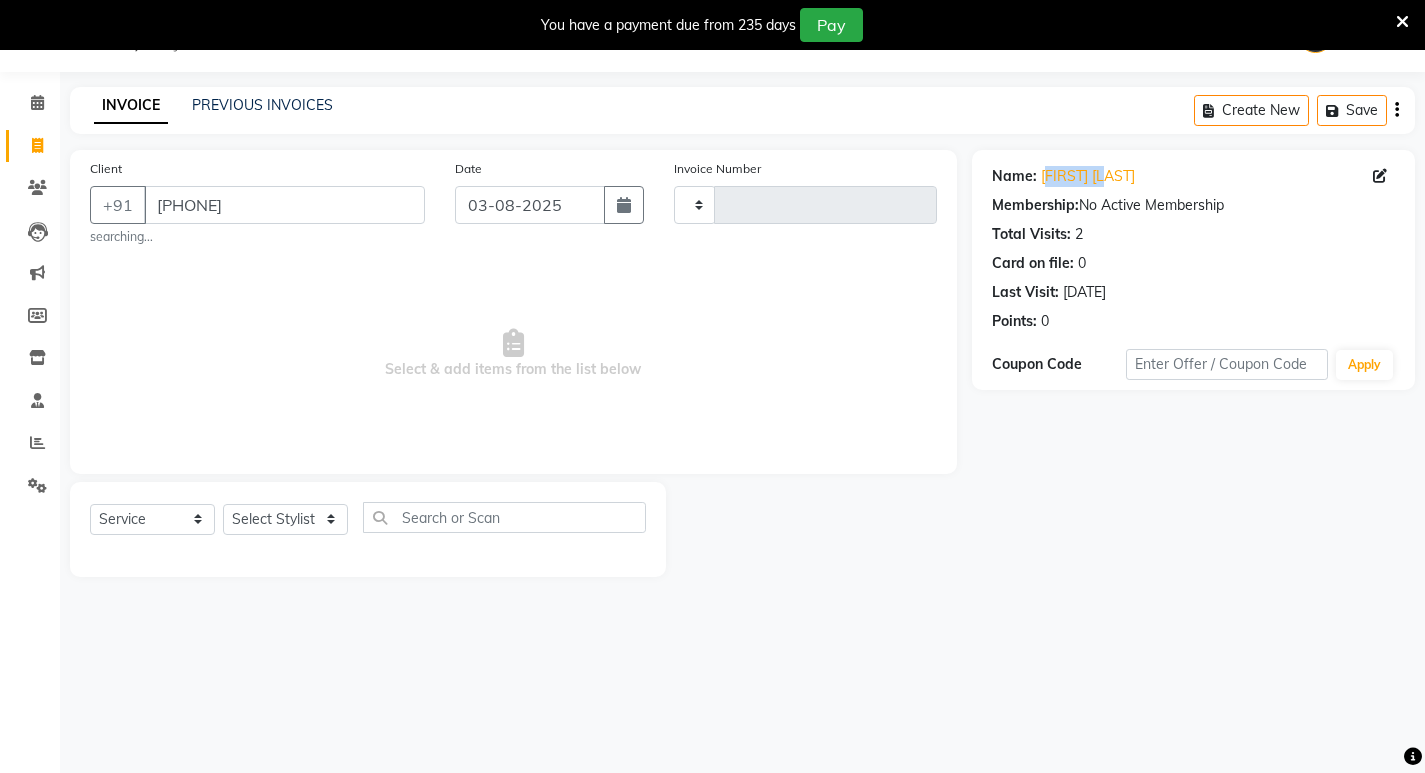 click on "Name: Mahak Goel" 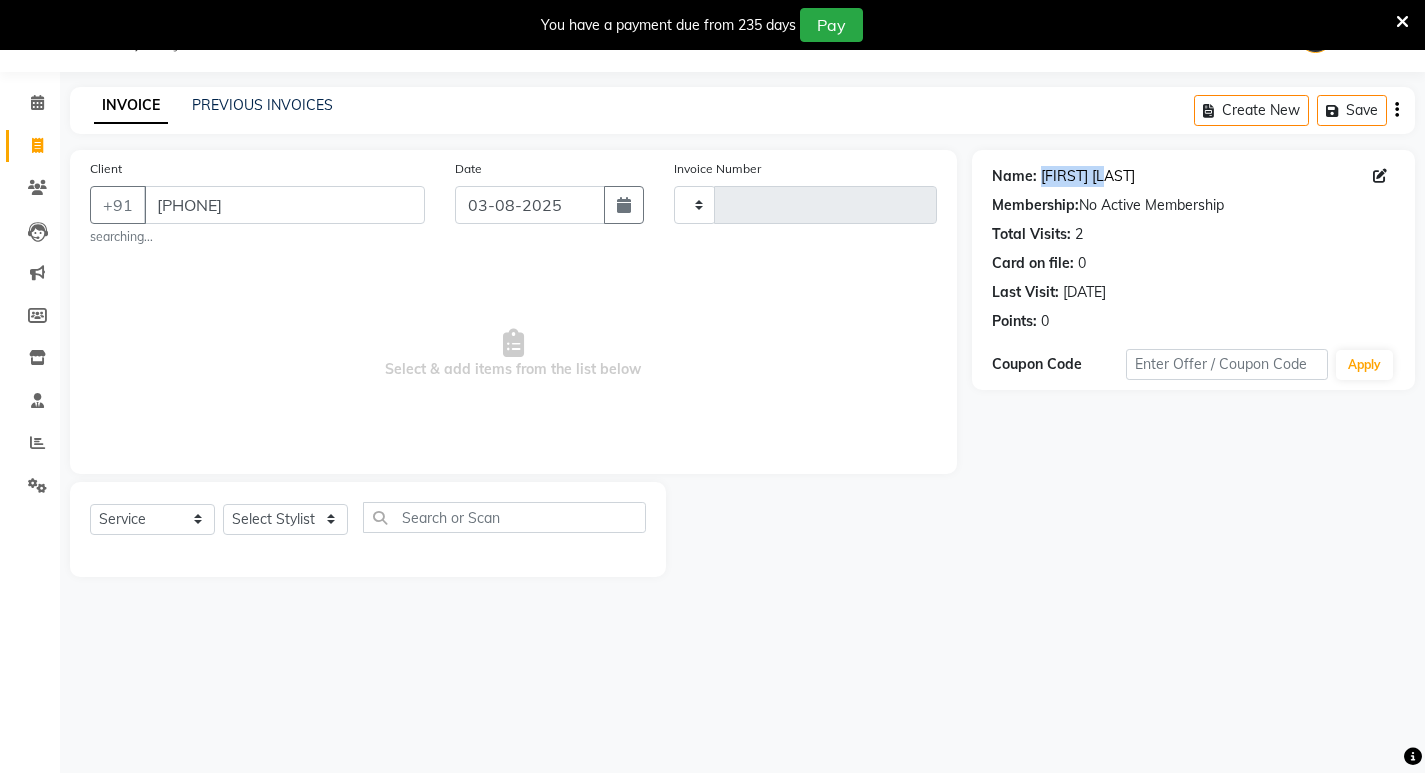 drag, startPoint x: 1125, startPoint y: 171, endPoint x: 1044, endPoint y: 171, distance: 81 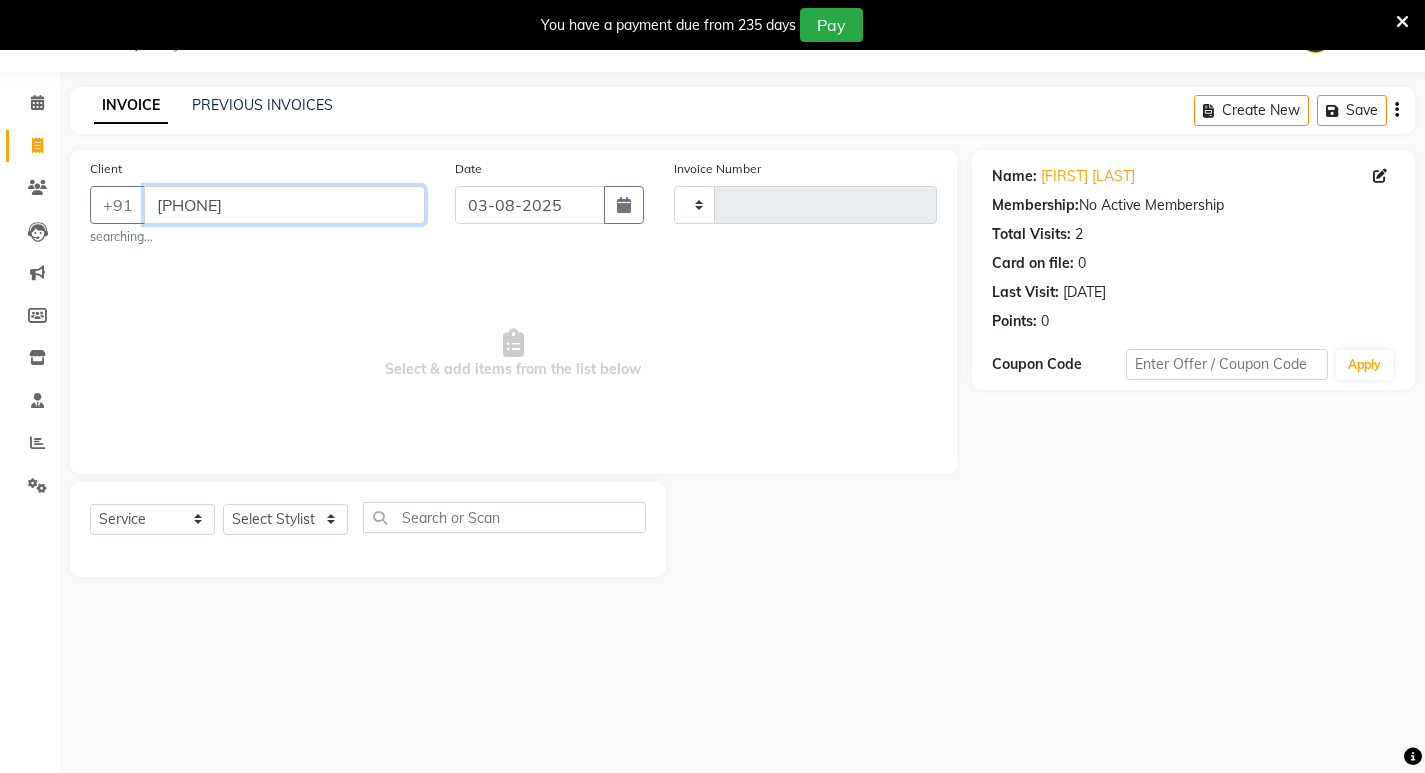 click on "801107170" at bounding box center (284, 205) 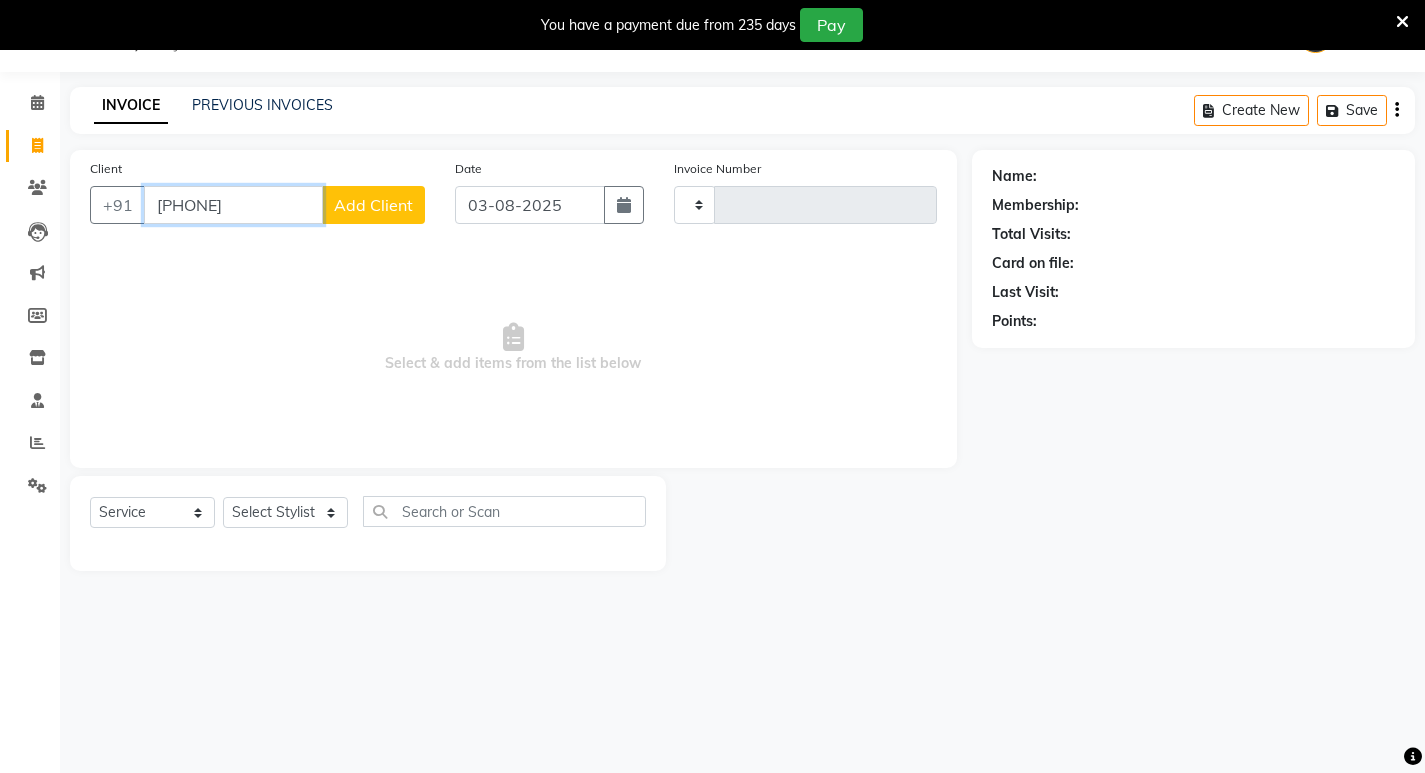 type on "8011071706" 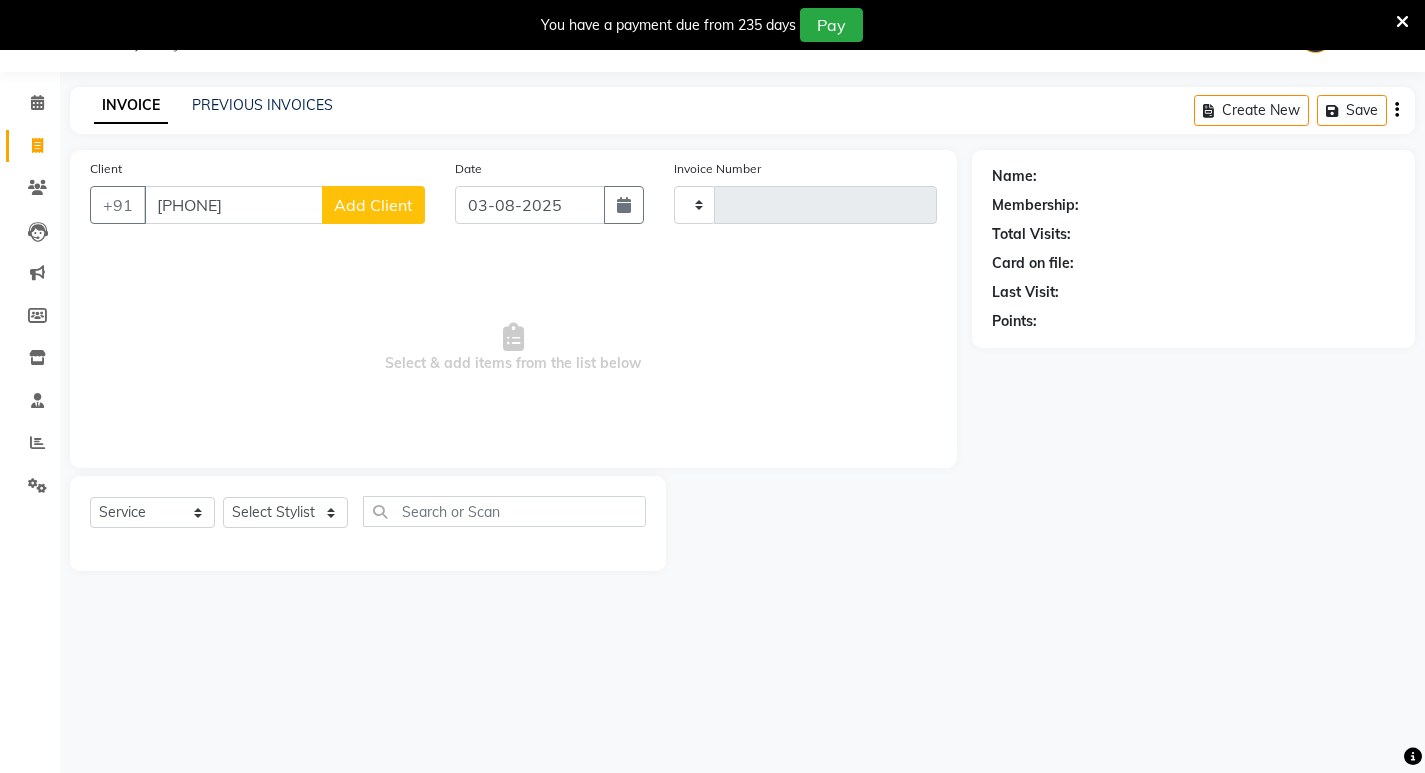 click on "Add Client" 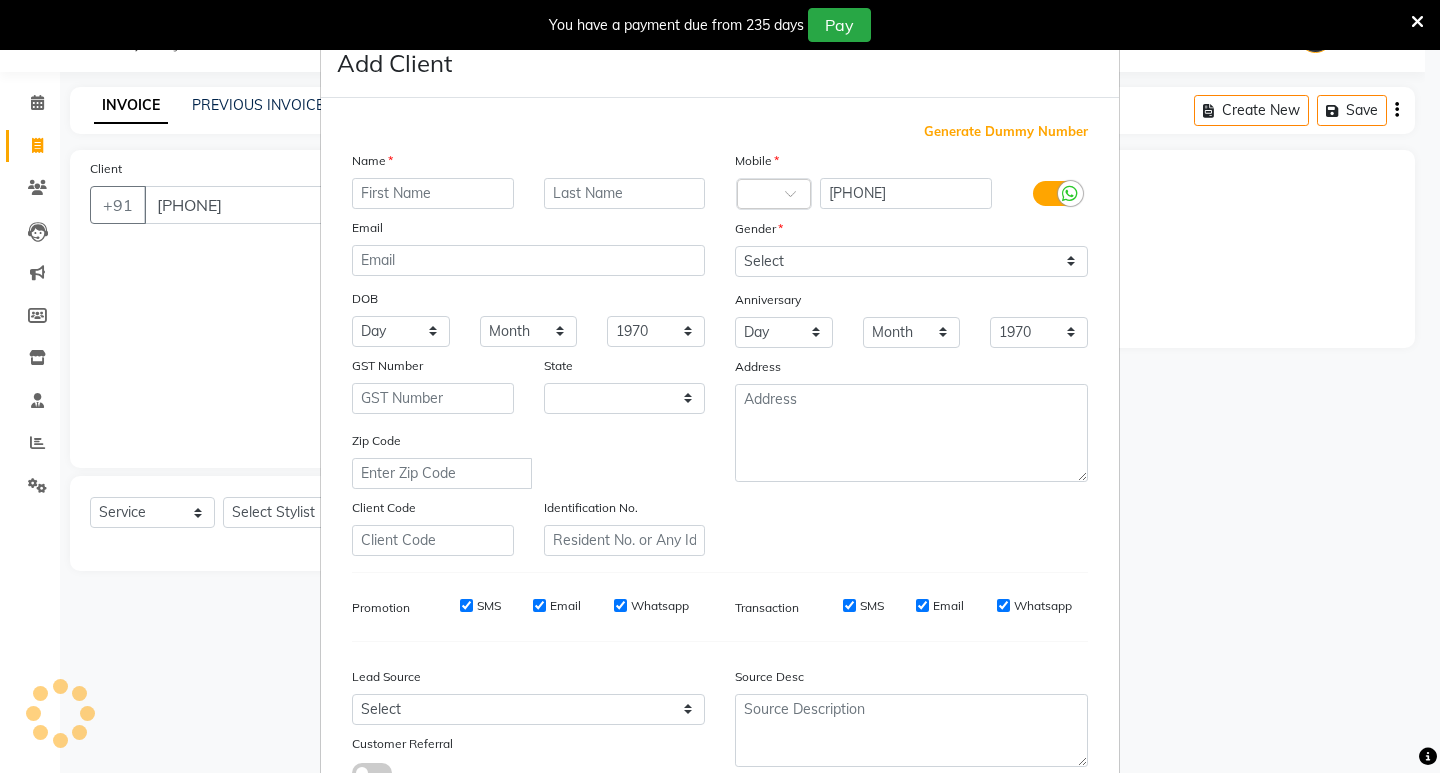 select on "4" 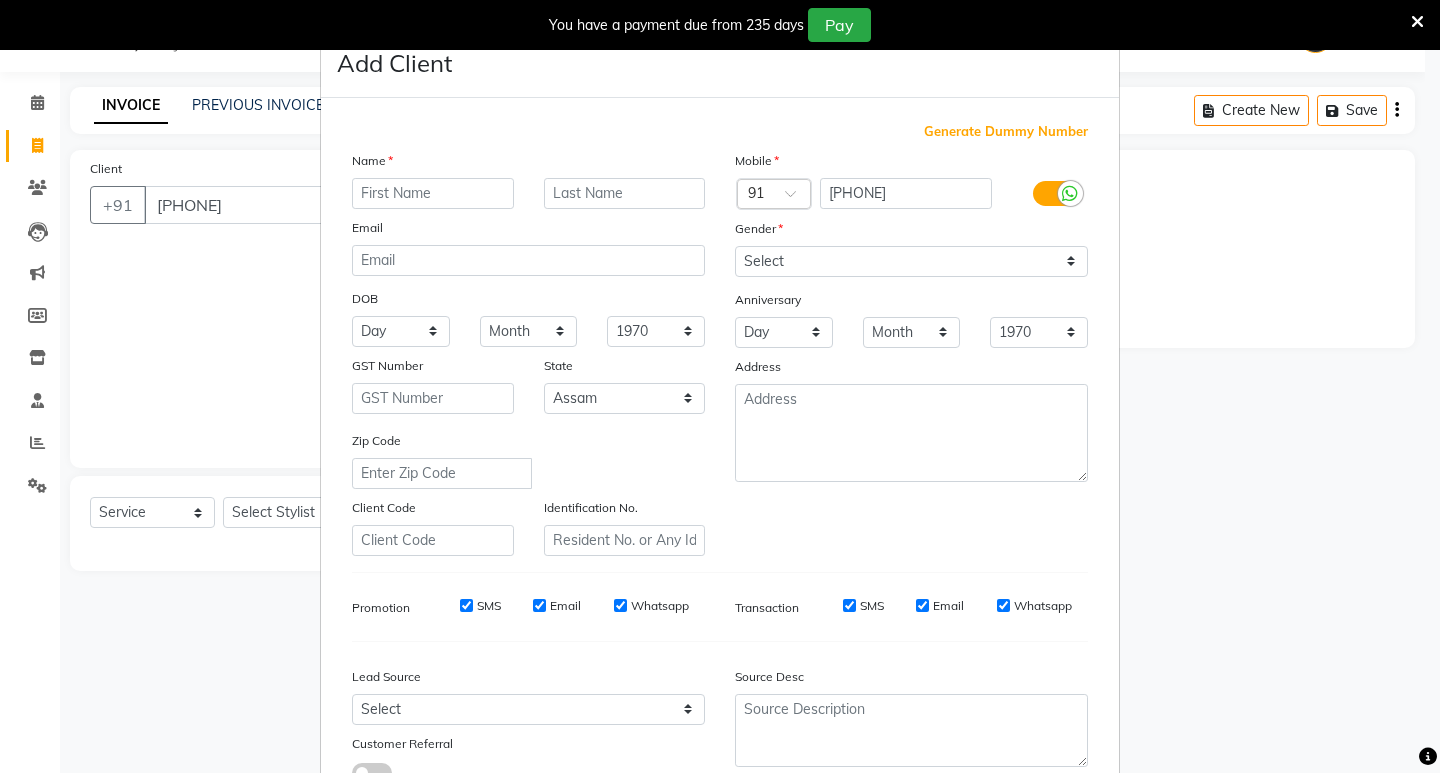 click at bounding box center (433, 193) 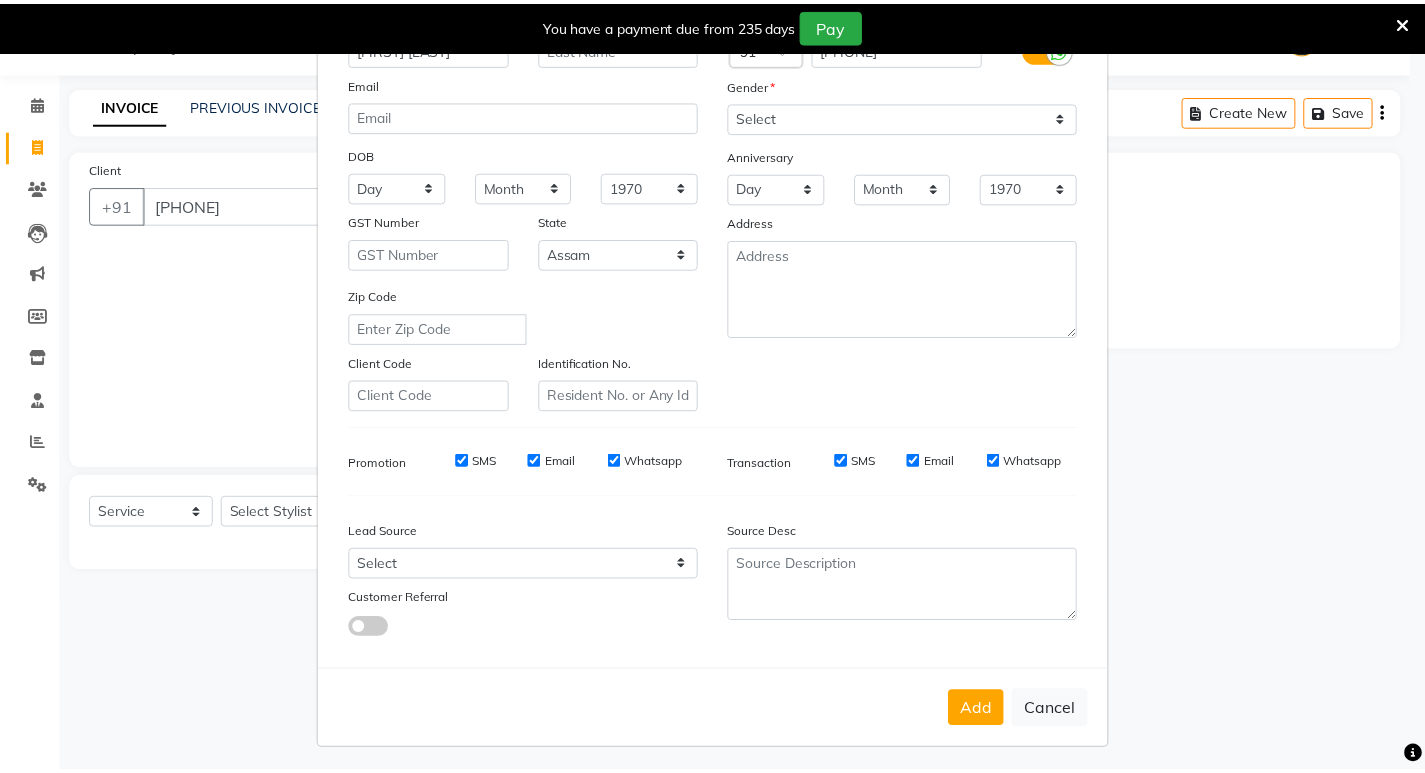 scroll, scrollTop: 150, scrollLeft: 0, axis: vertical 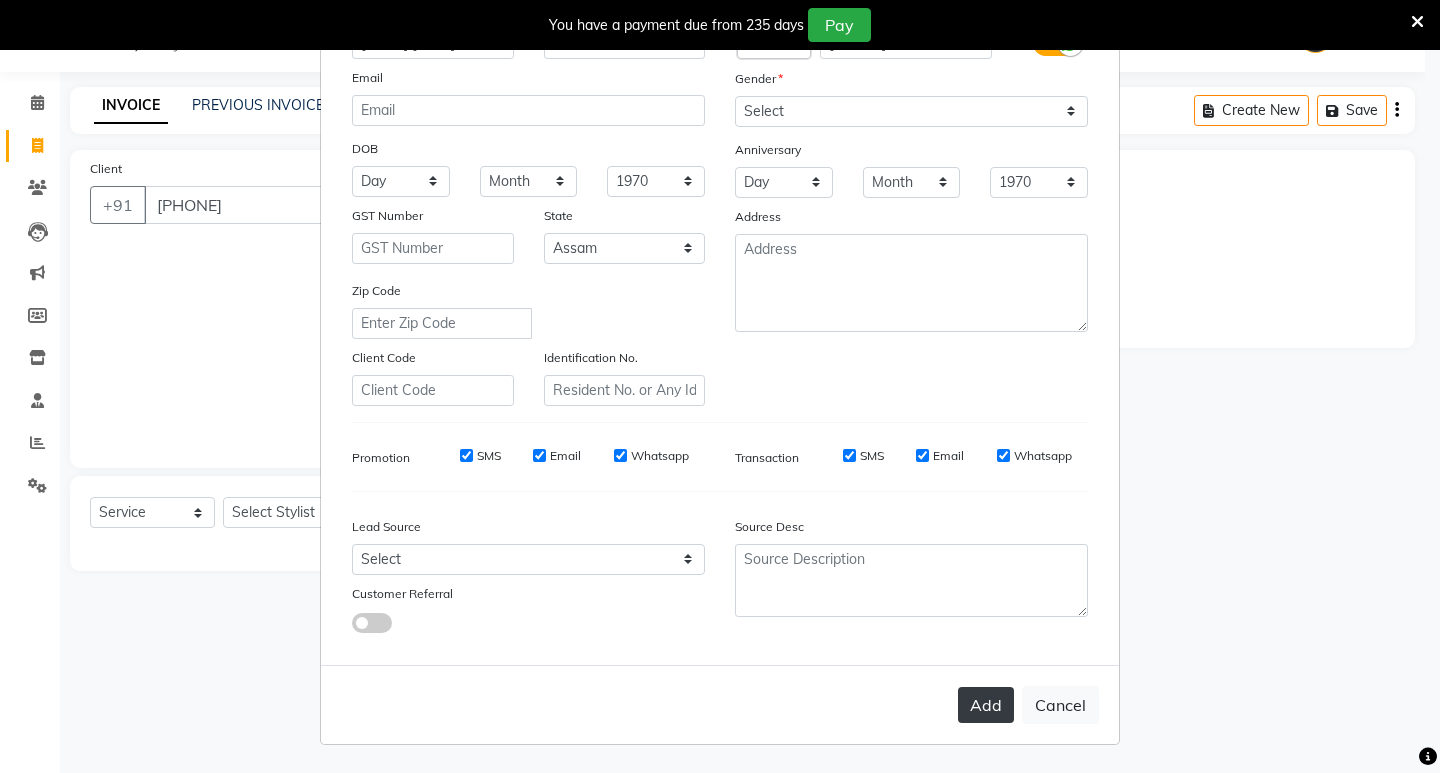type on "[FIRST] [LAST]" 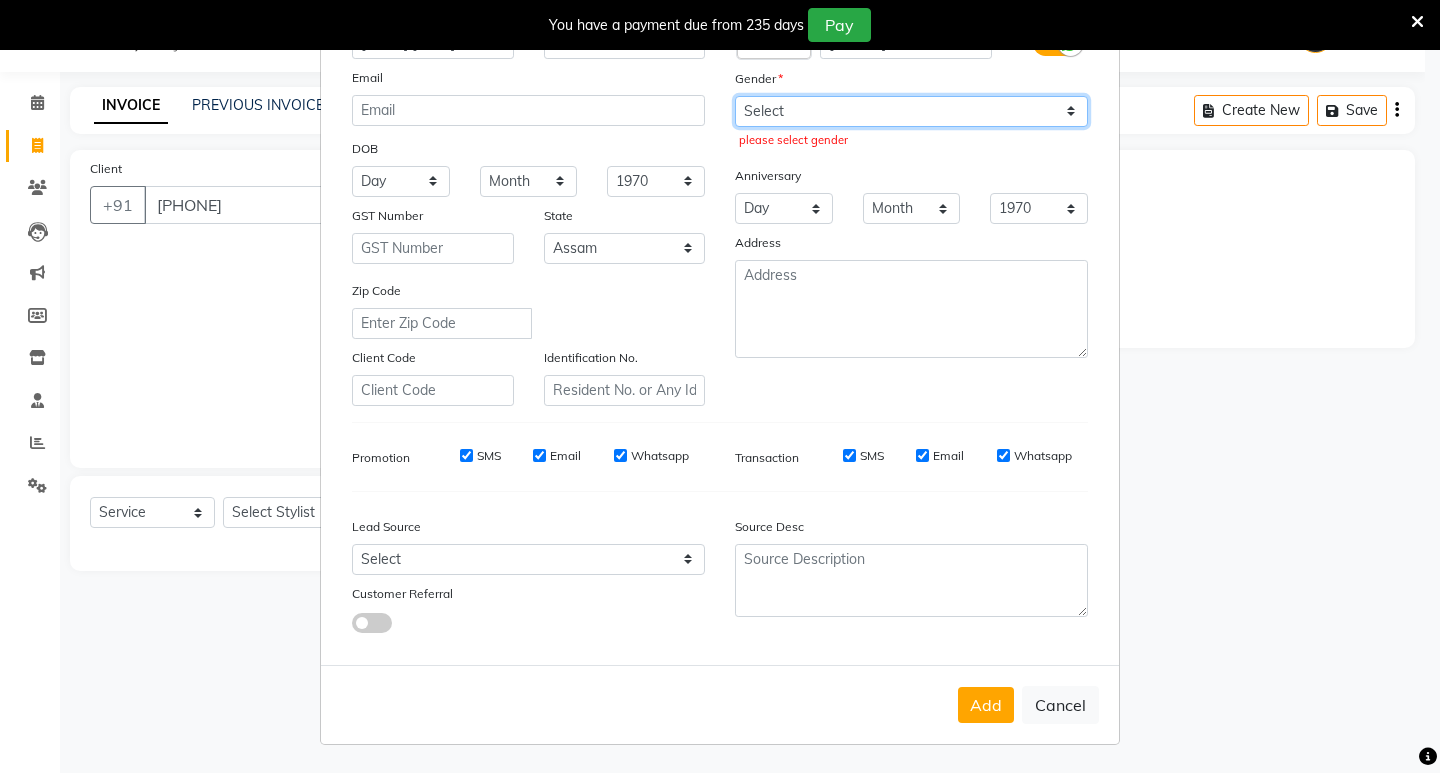 click on "Select Male Female Other Prefer Not To Say" at bounding box center [911, 111] 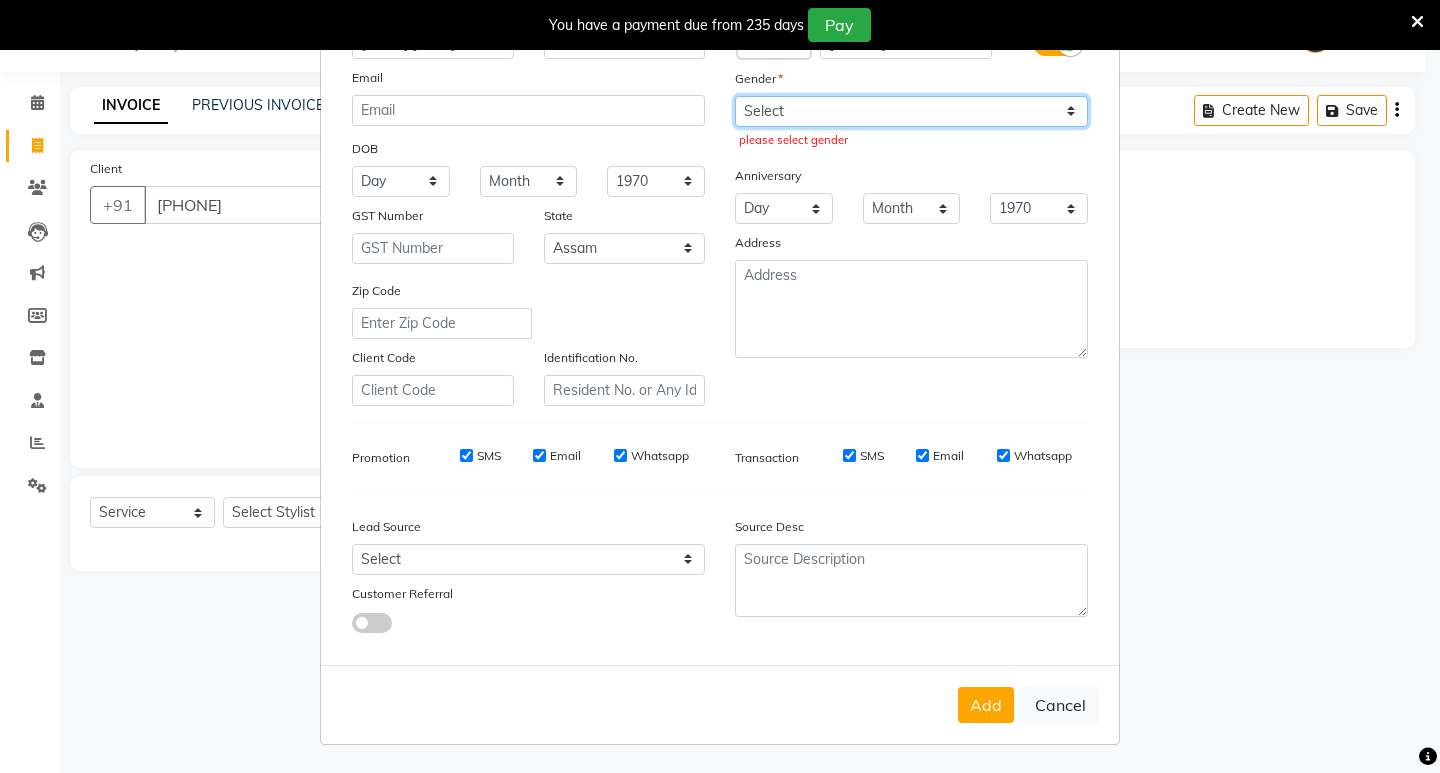 select on "male" 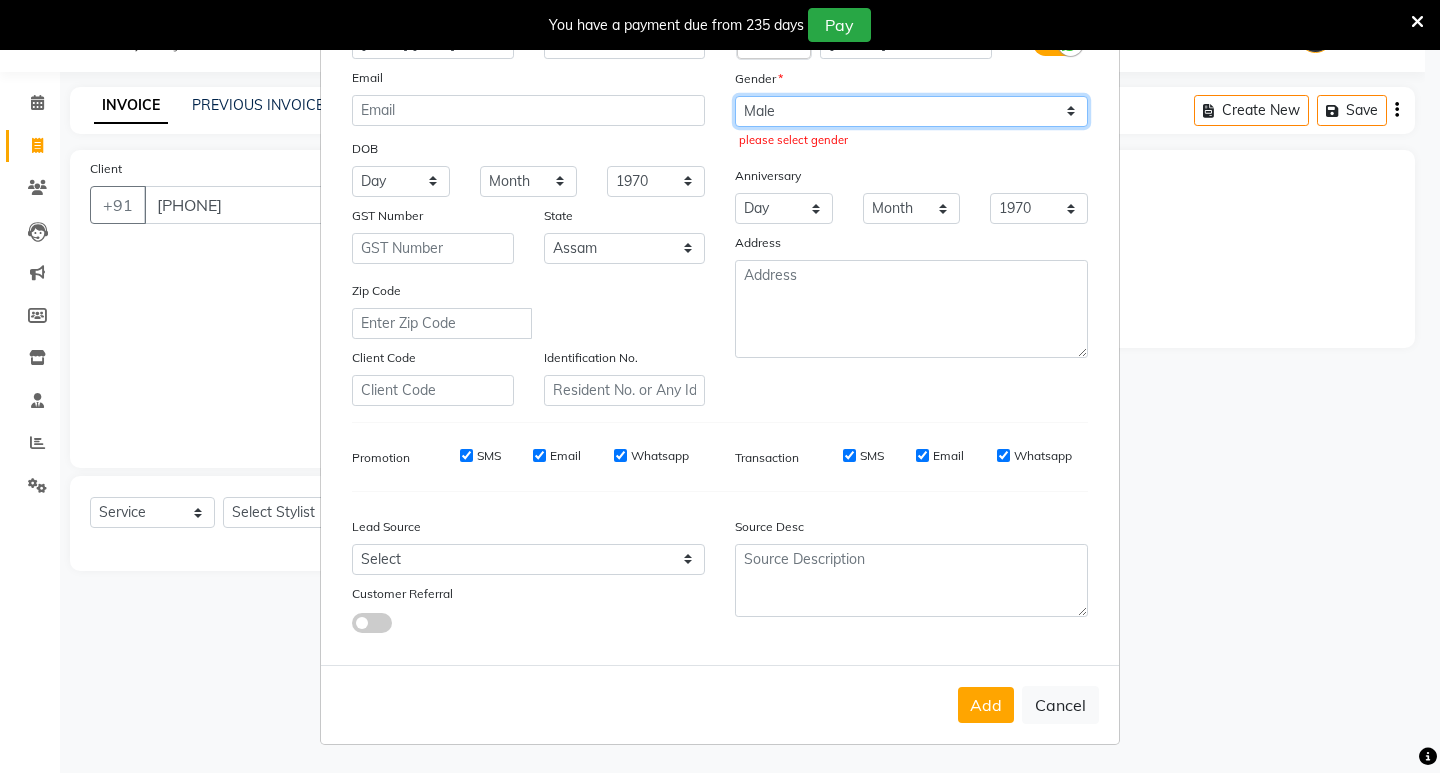 click on "Select Male Female Other Prefer Not To Say" at bounding box center (911, 111) 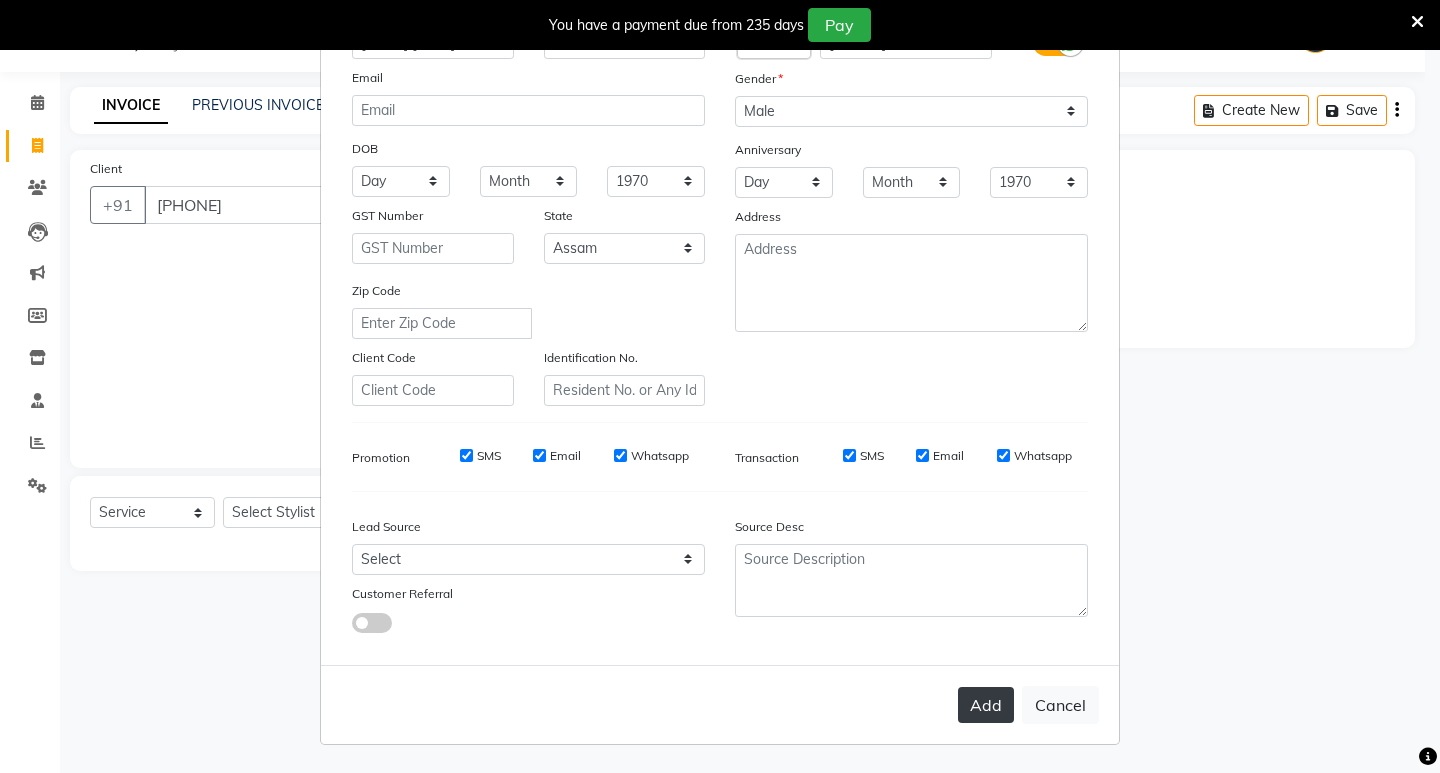 click on "Add" at bounding box center [986, 705] 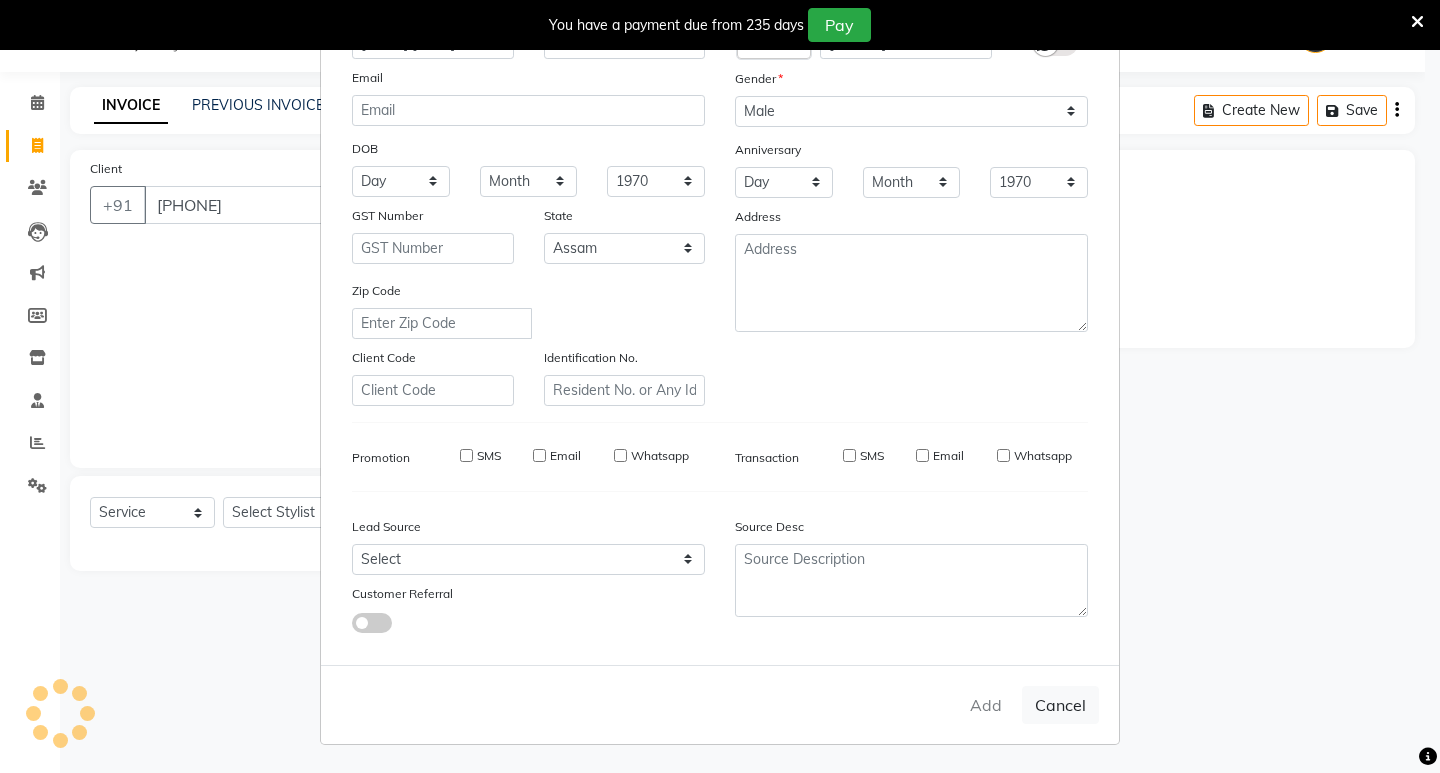 type 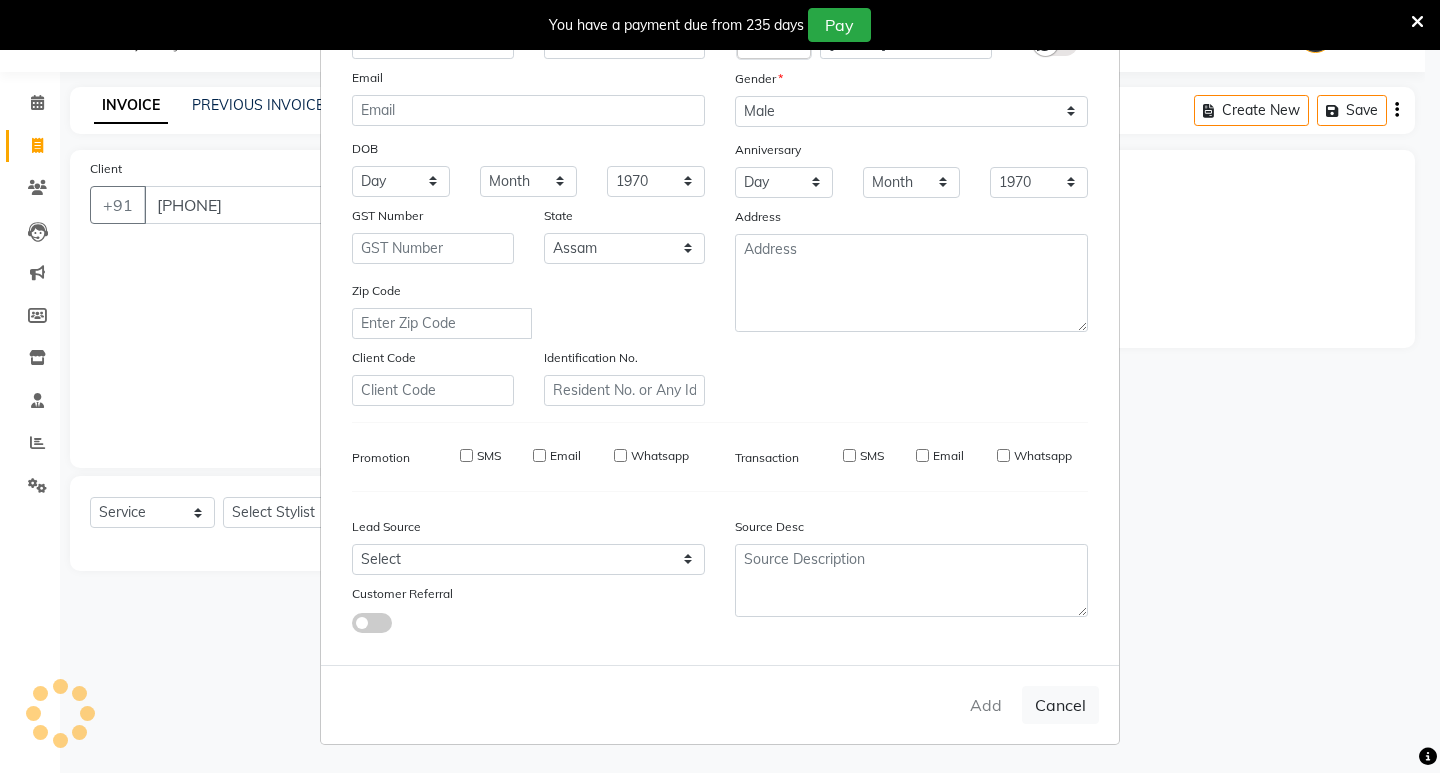 select 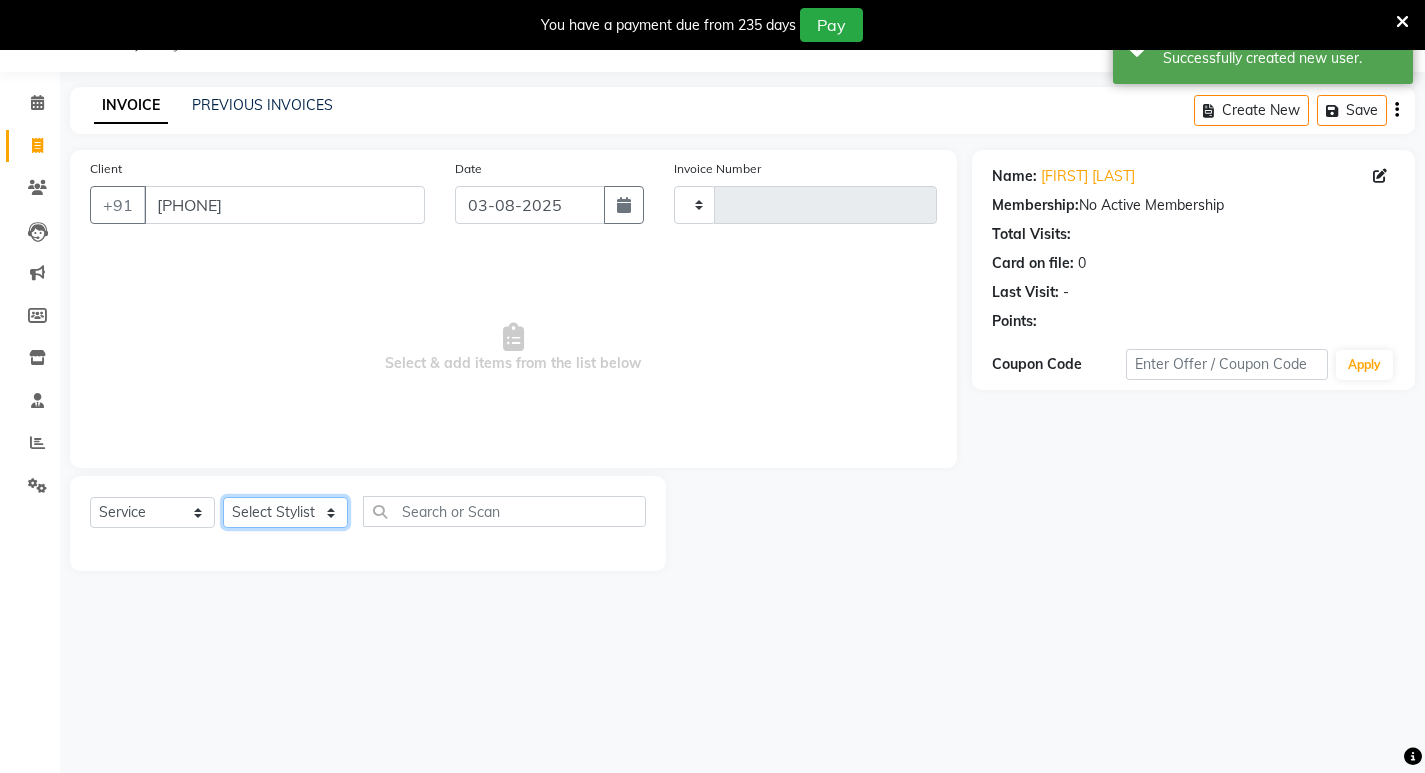 click on "Select Stylist" 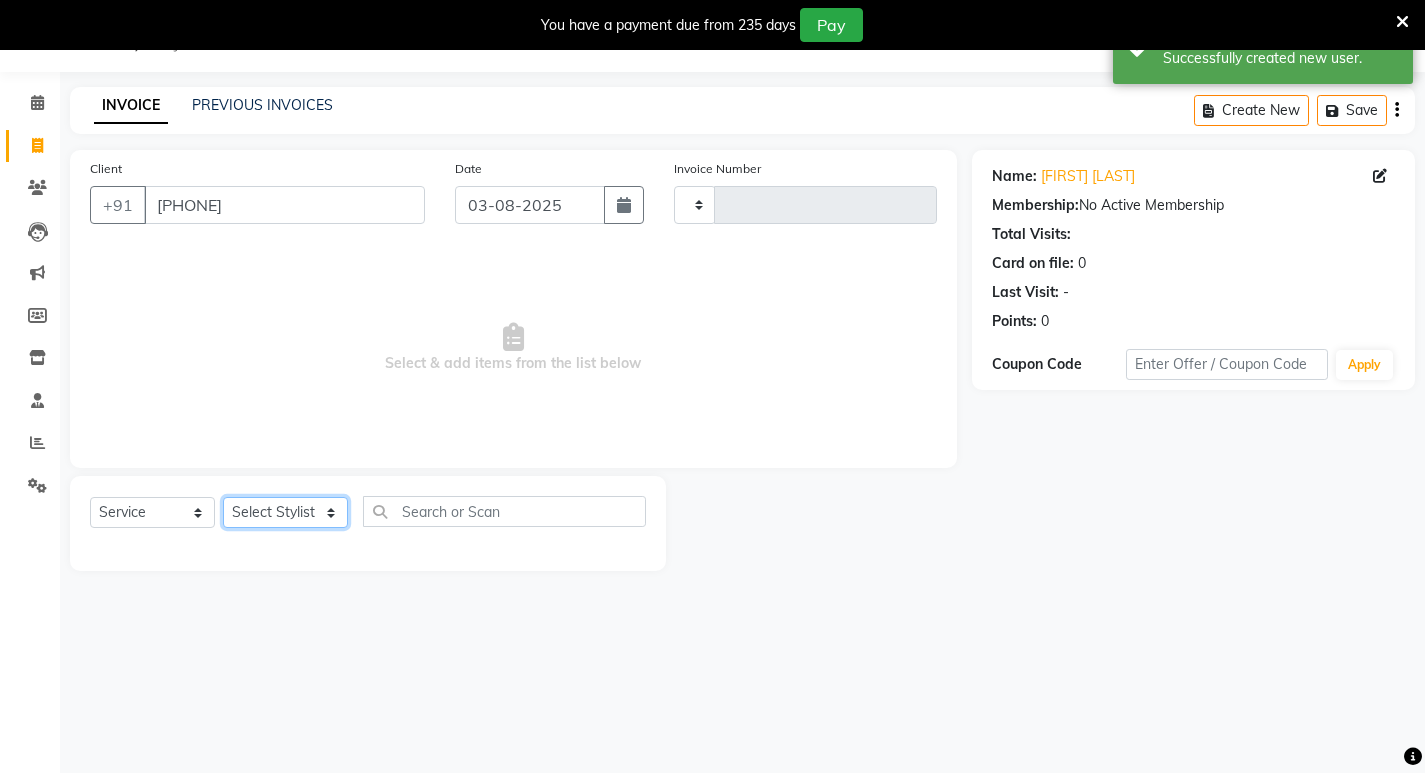 click on "Select Stylist" 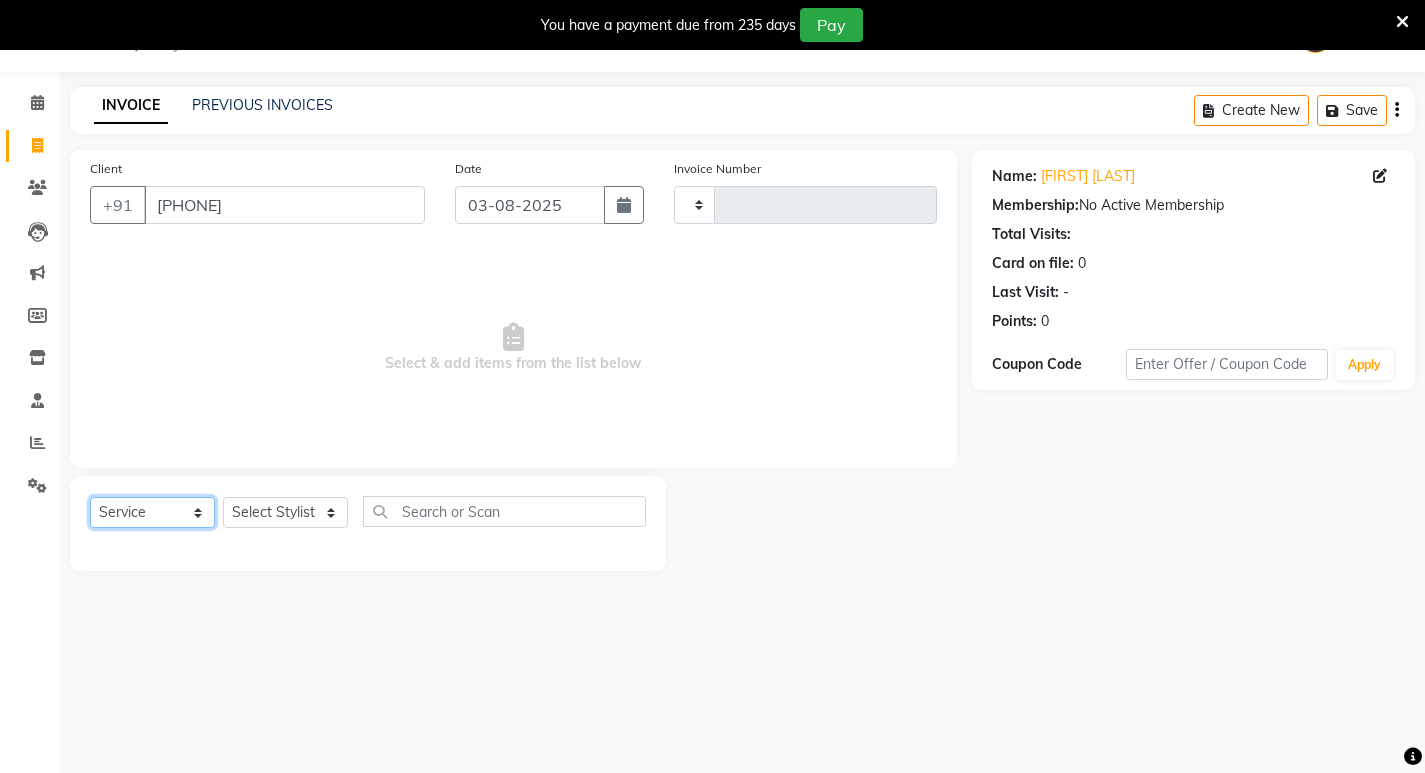 click on "Select  Service  Product  Membership  Package Voucher Prepaid Gift Card" 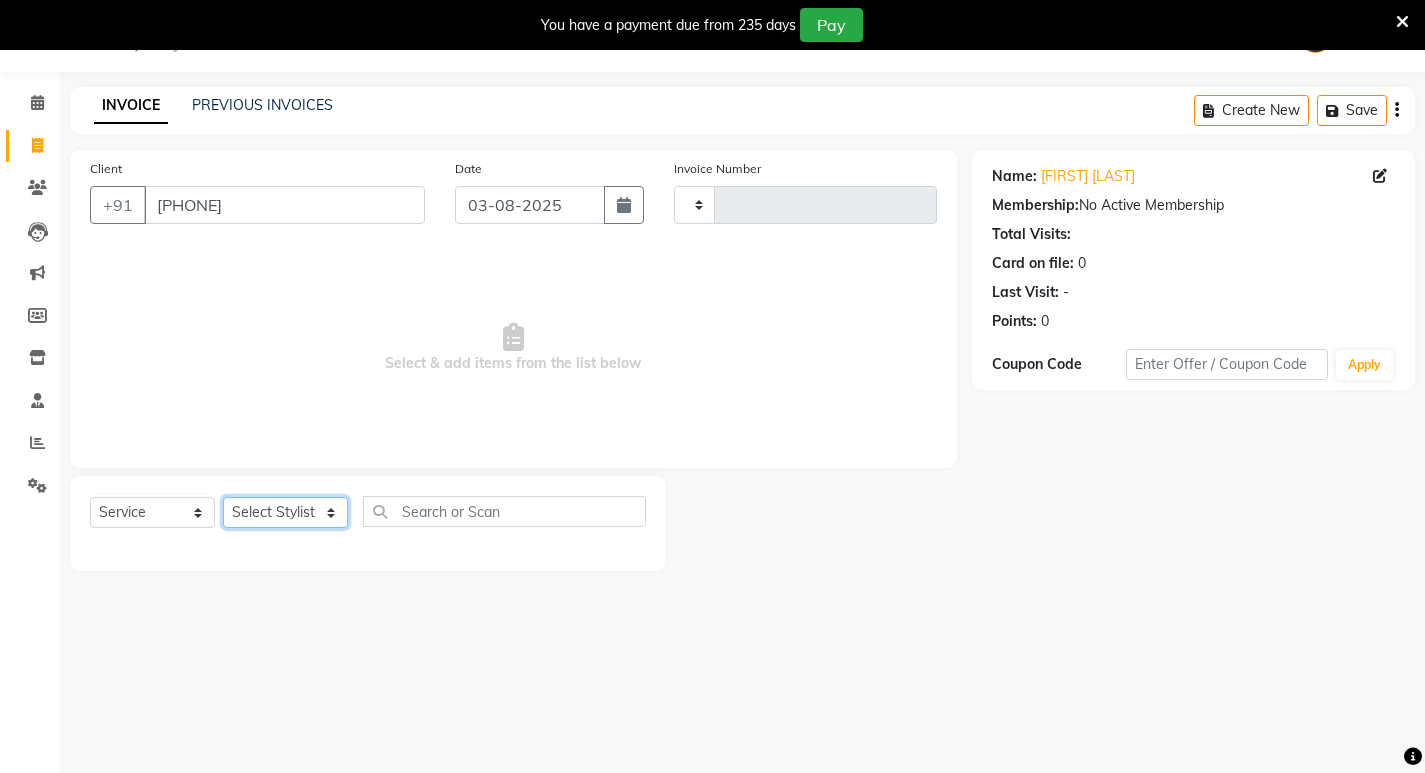 click on "Select Stylist" 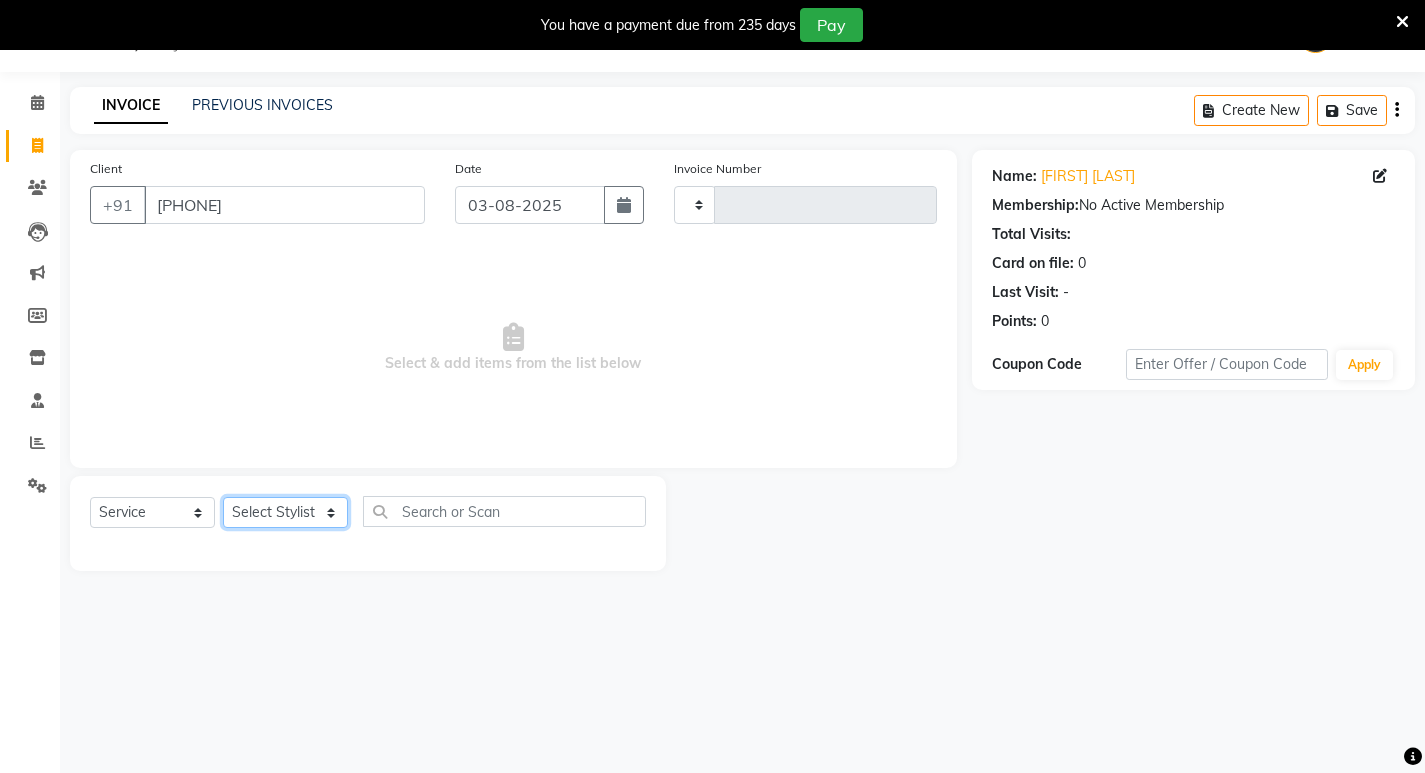 click on "Select Stylist" 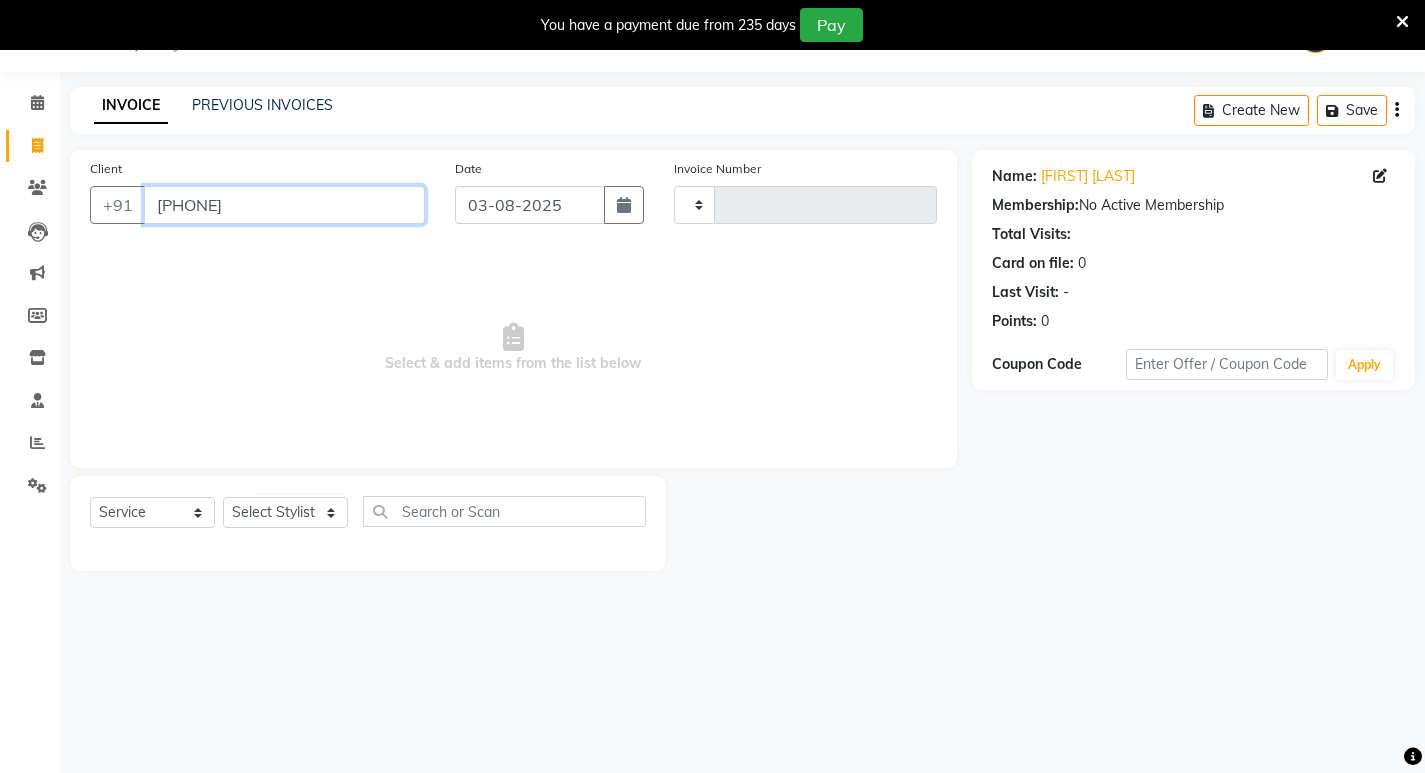 click on "8011071706" at bounding box center (284, 205) 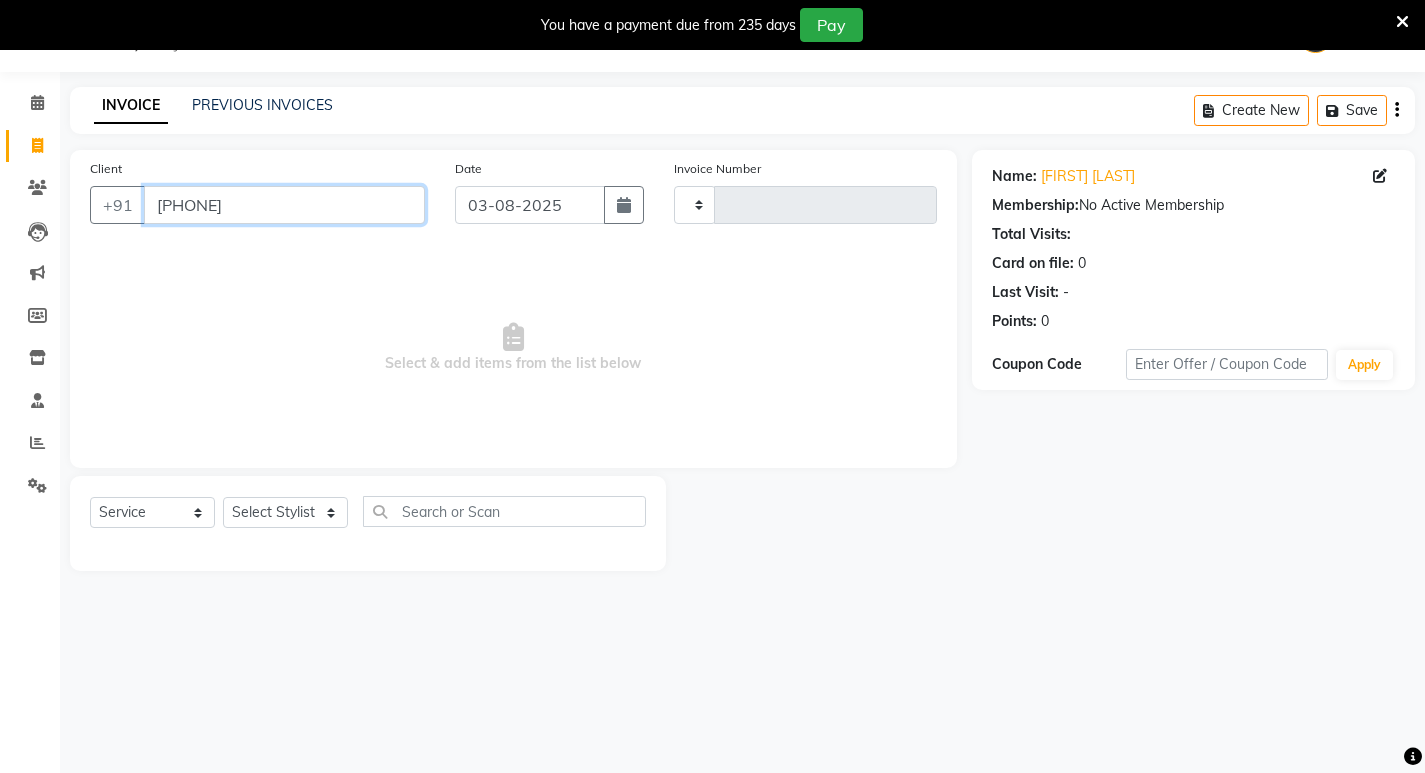 drag, startPoint x: 280, startPoint y: 198, endPoint x: 154, endPoint y: 198, distance: 126 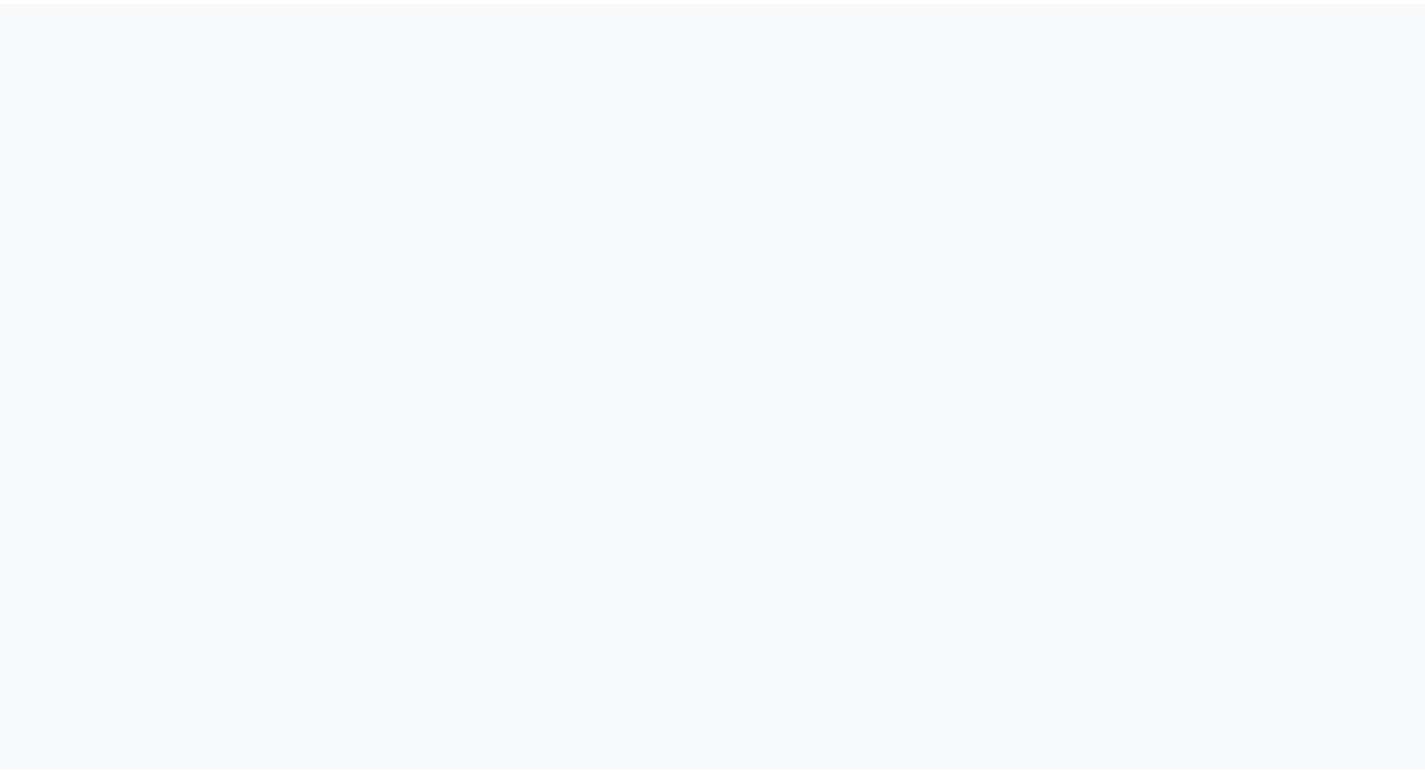 scroll, scrollTop: 0, scrollLeft: 0, axis: both 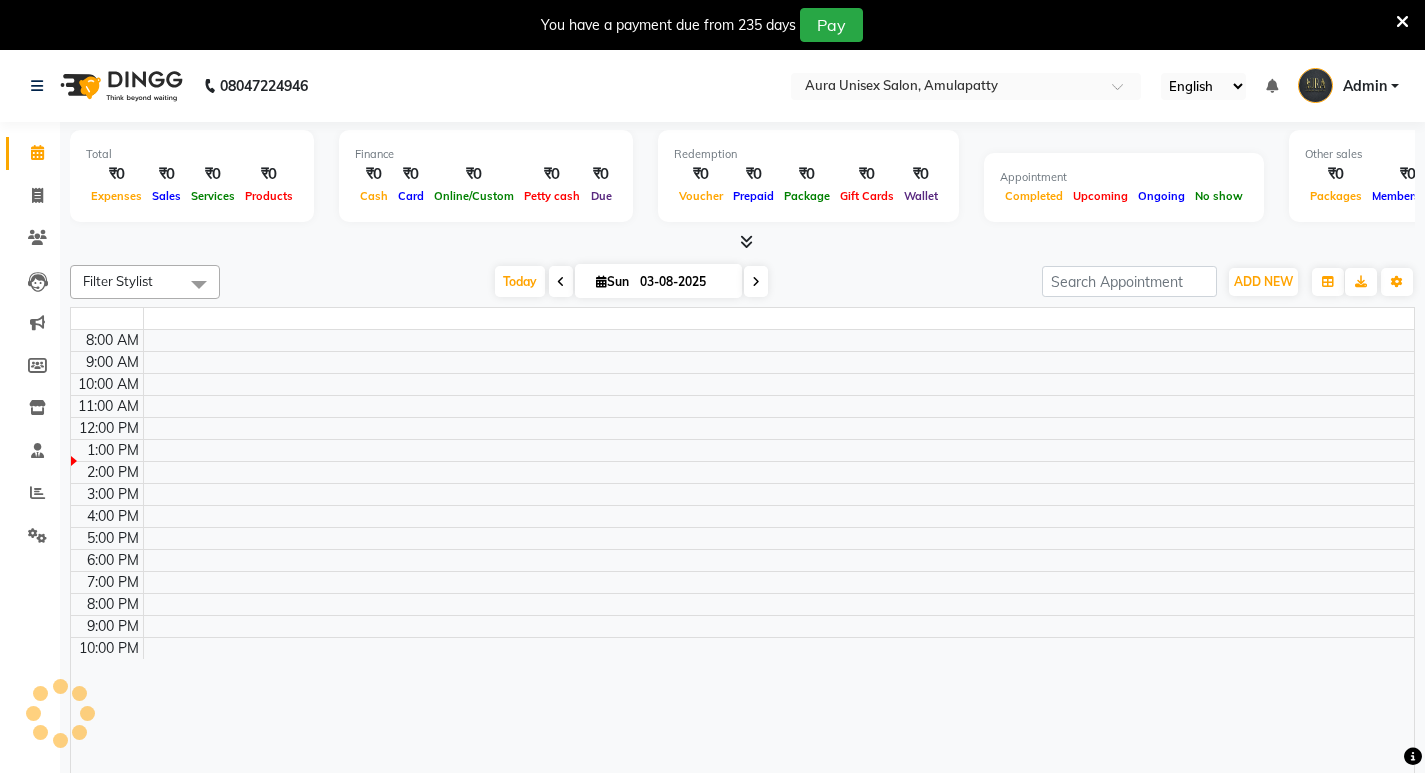 select on "en" 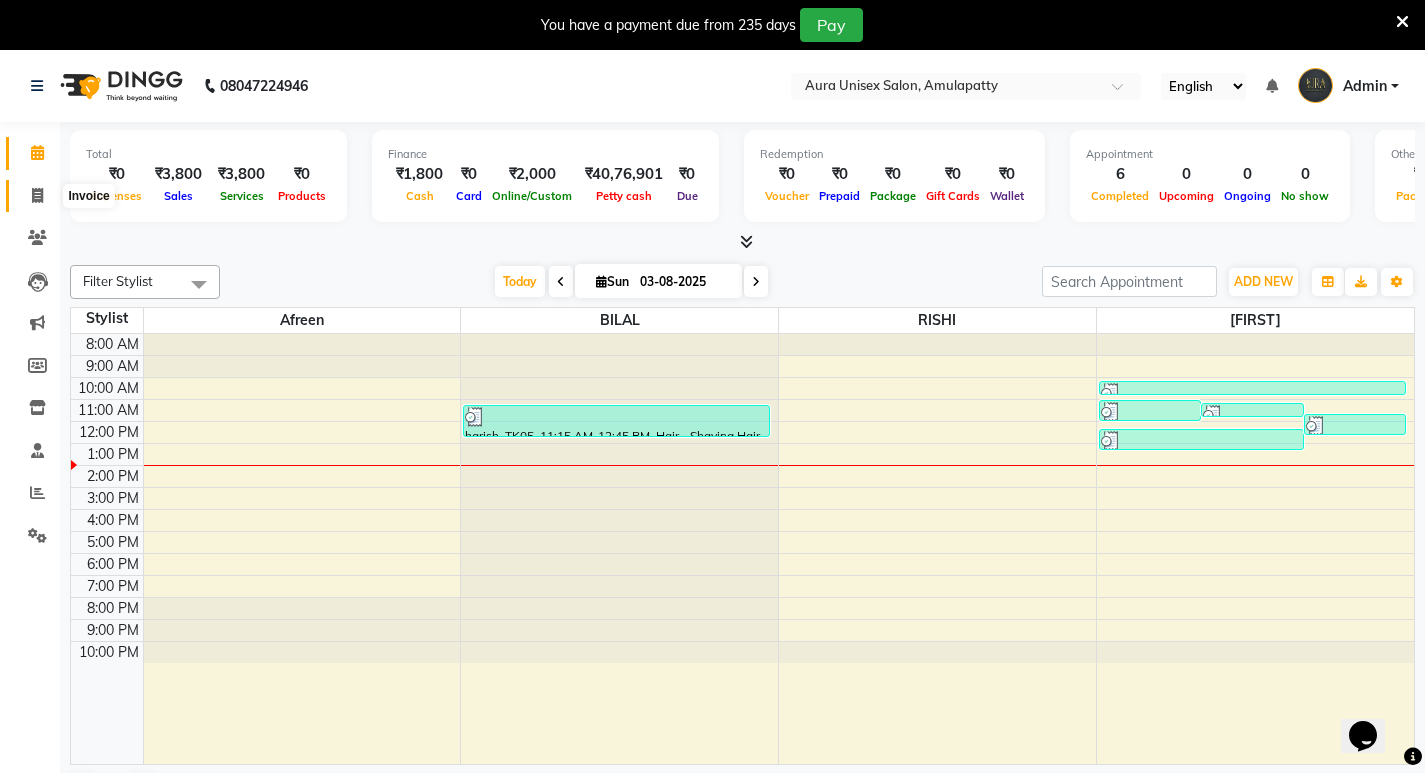scroll, scrollTop: 0, scrollLeft: 0, axis: both 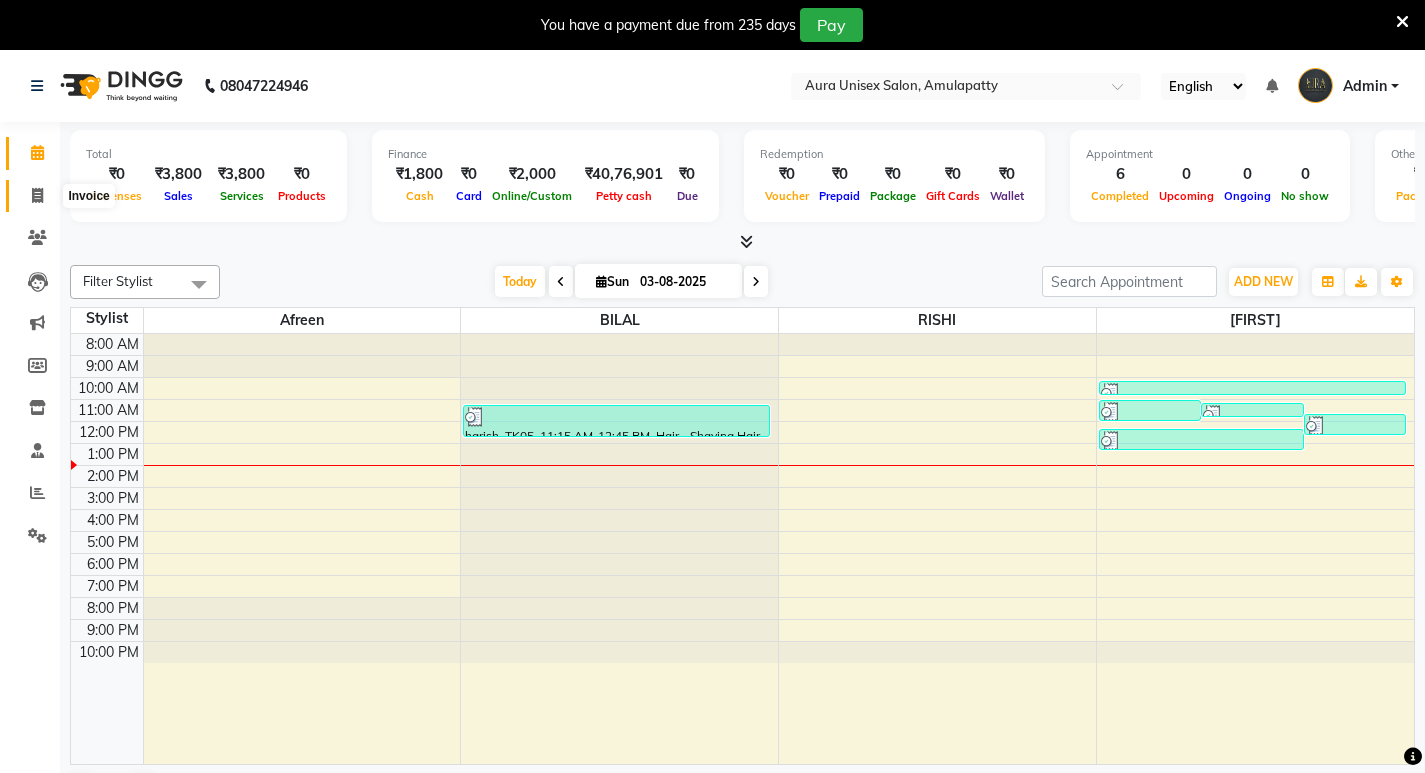 click 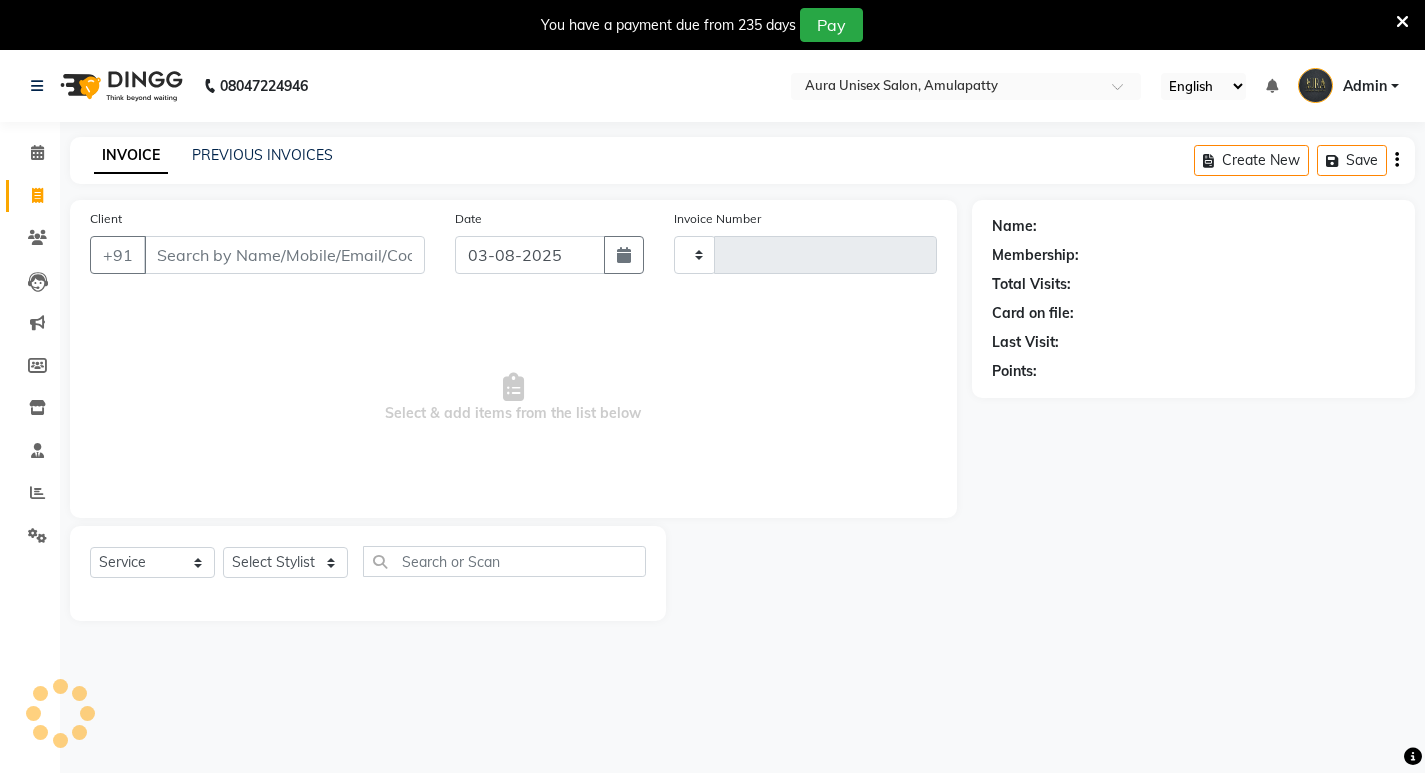 type on "0934" 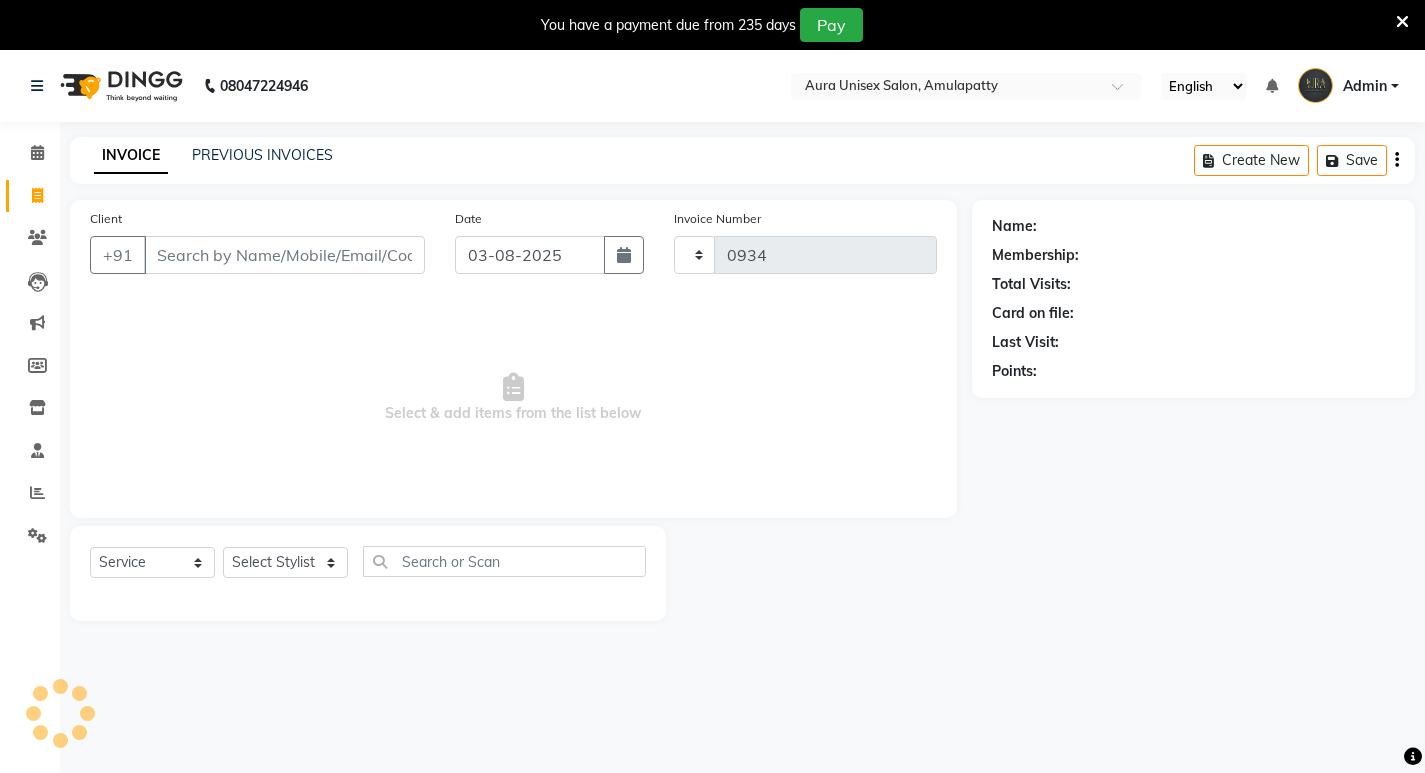 select on "837" 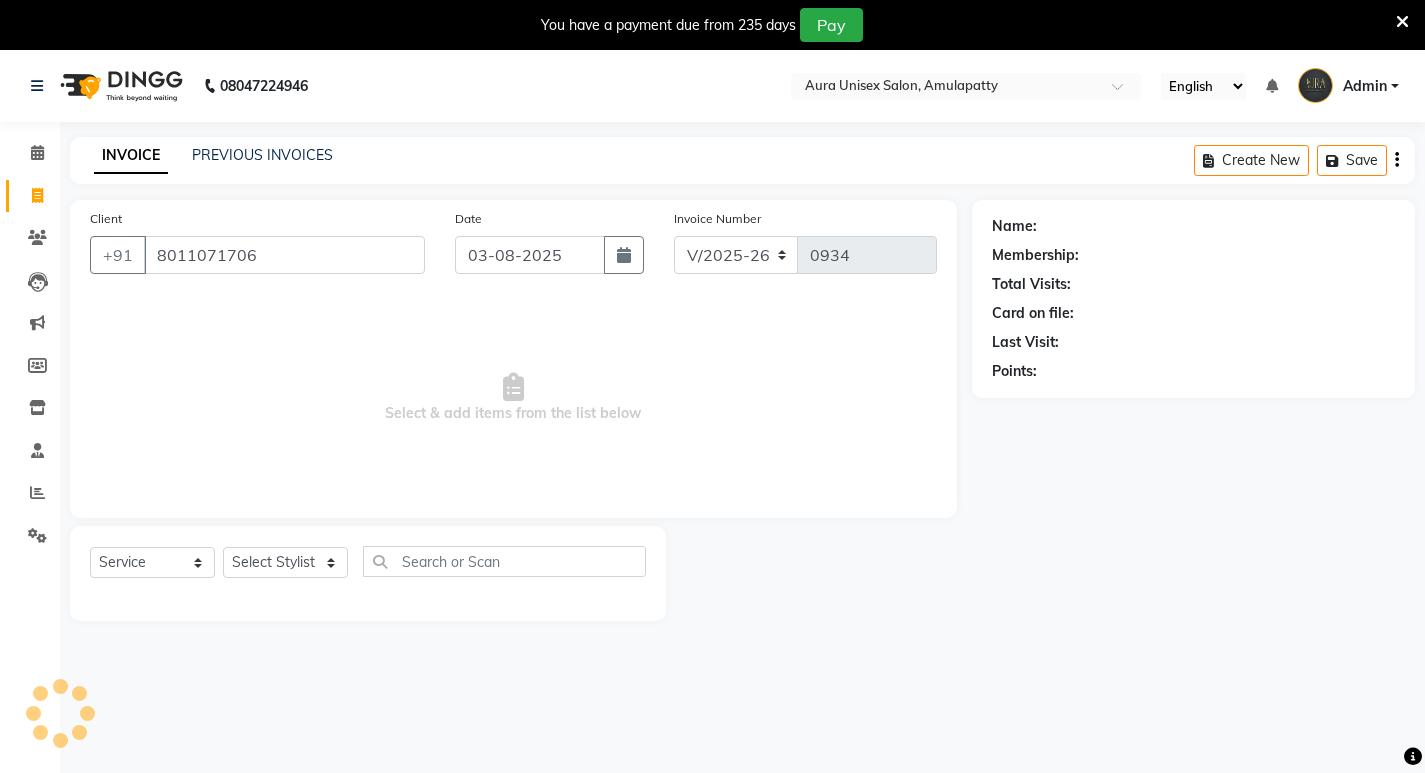 type on "8011071706" 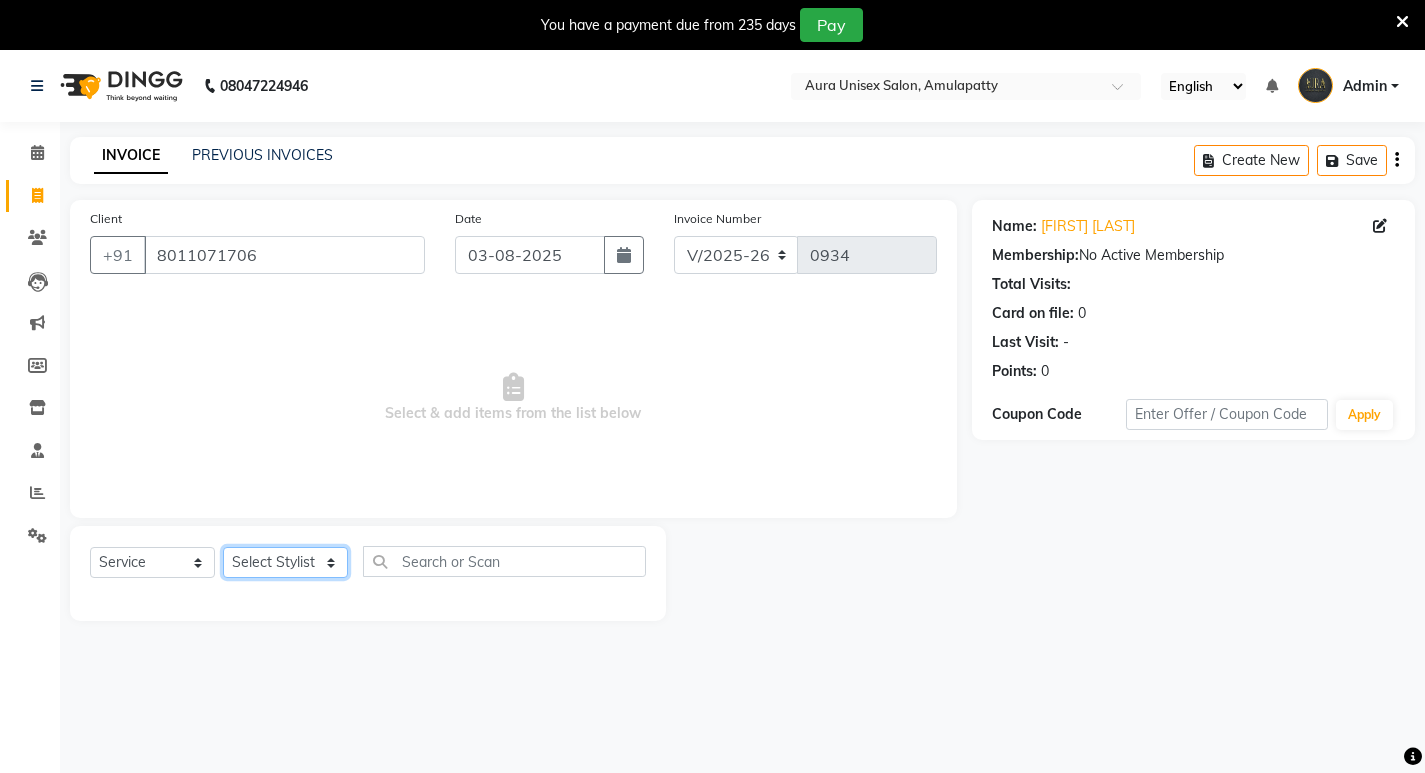 click on "Select Stylist AFJAL afreen BILAL RISHI" 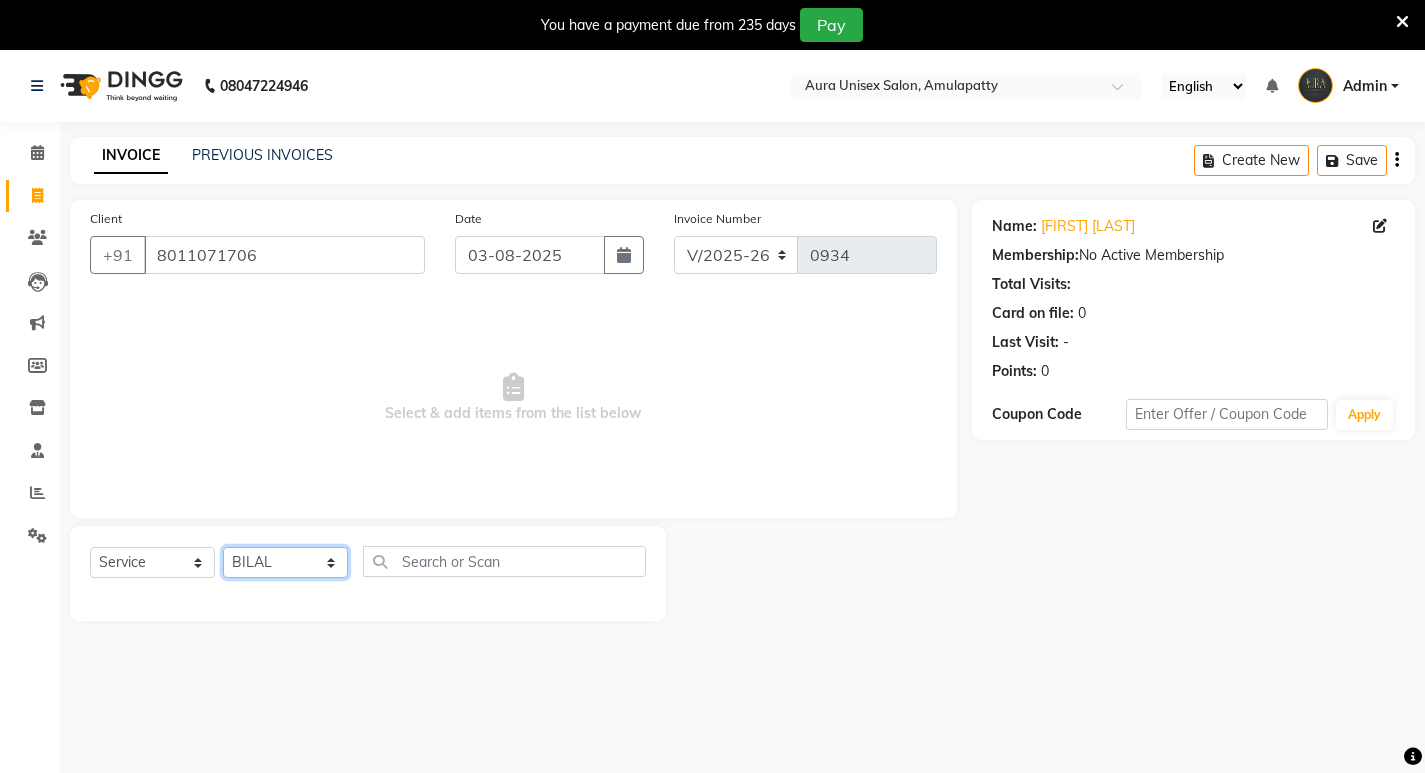click on "Select Stylist AFJAL afreen BILAL RISHI" 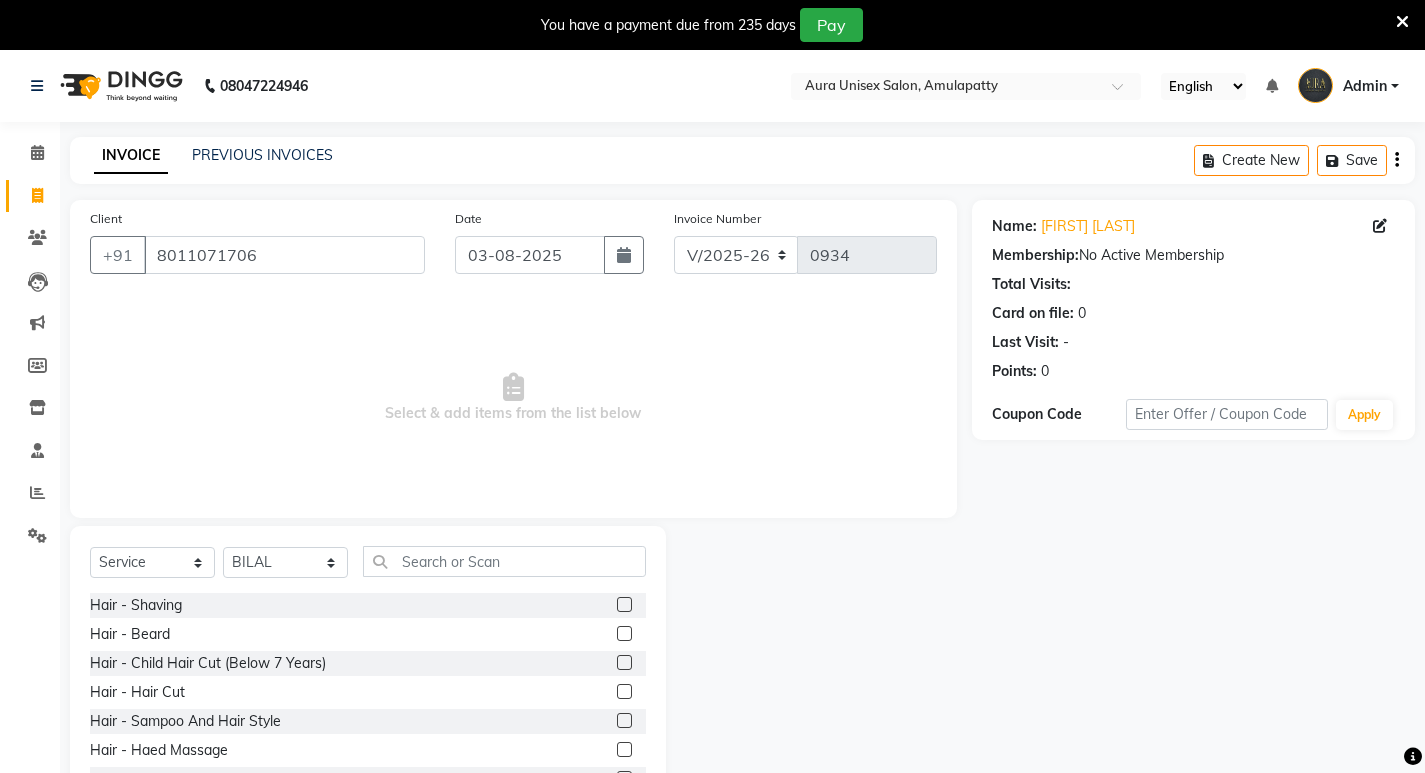 click 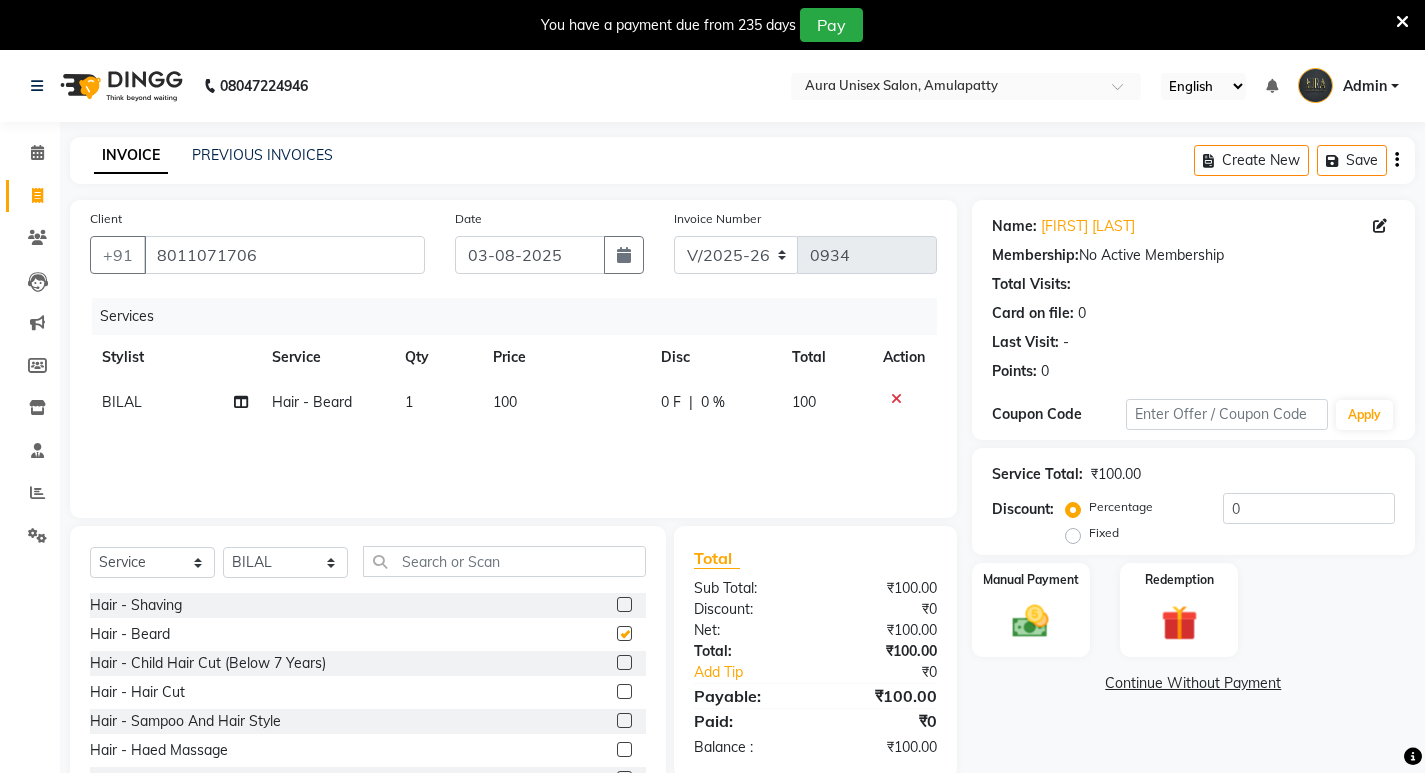 checkbox on "false" 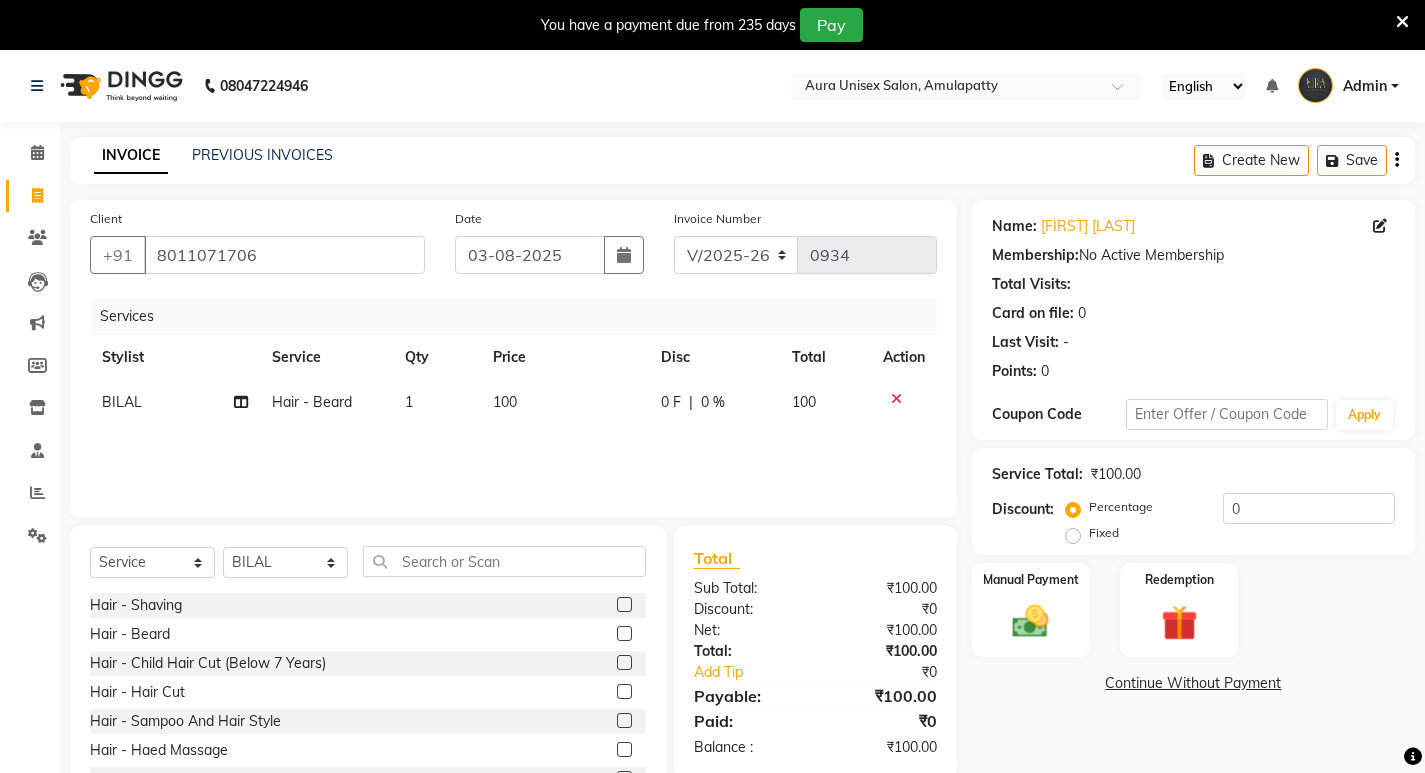 click 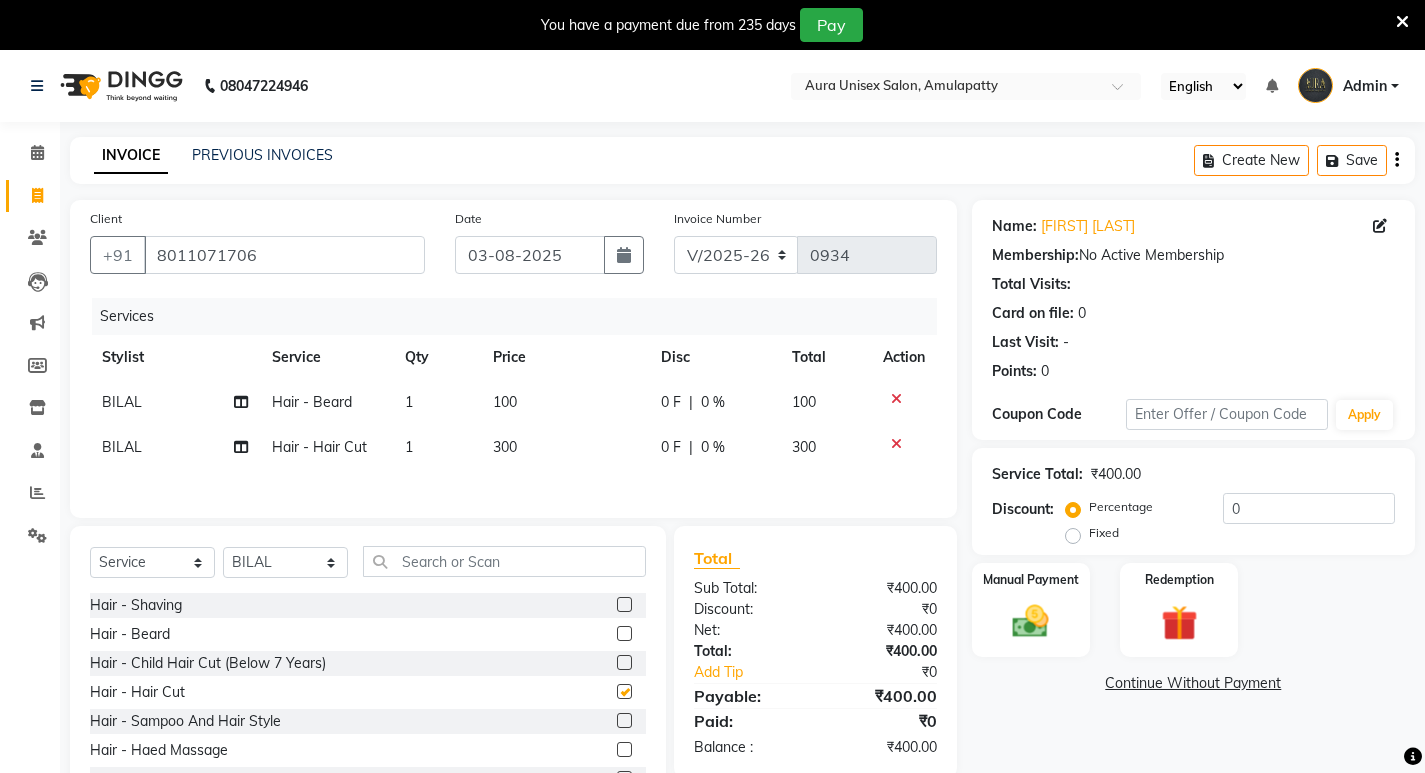 checkbox on "false" 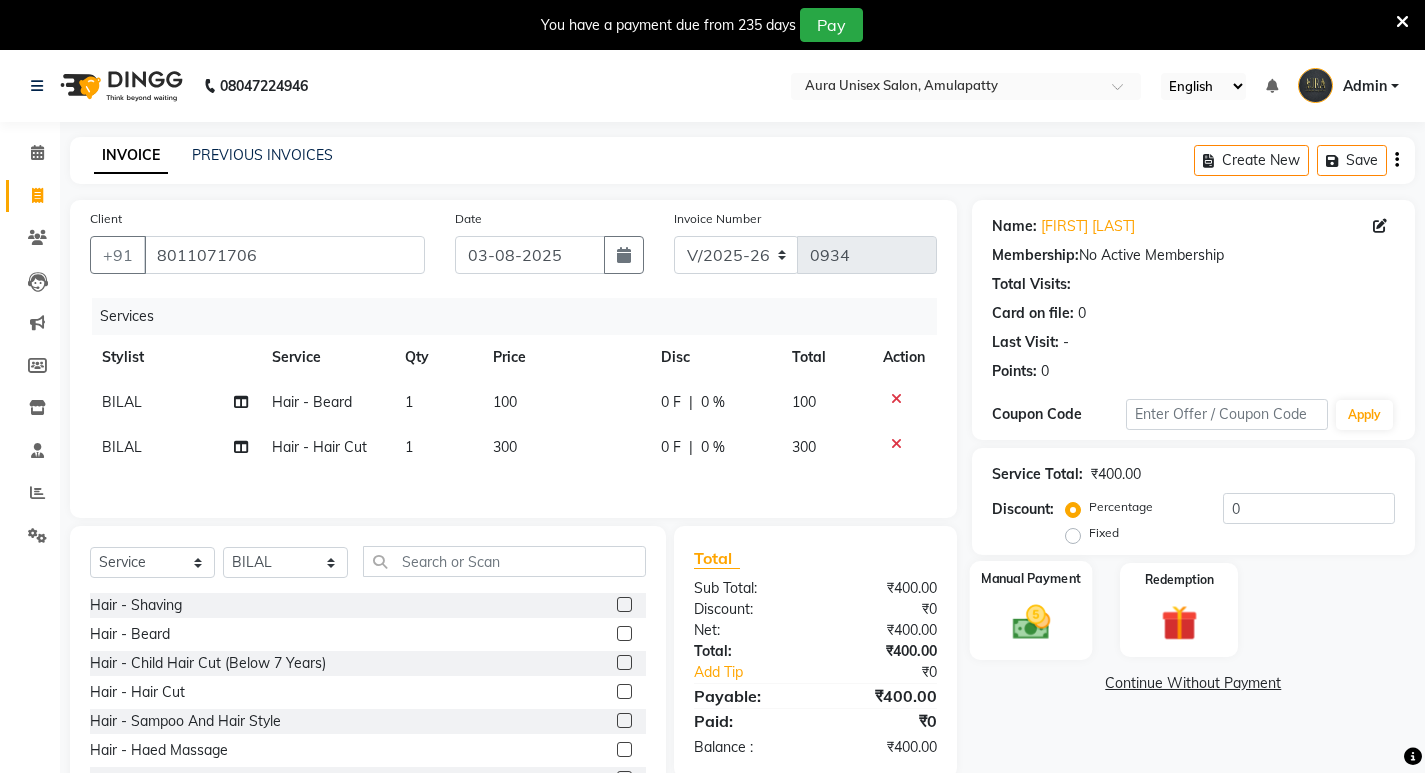 click on "Manual Payment" 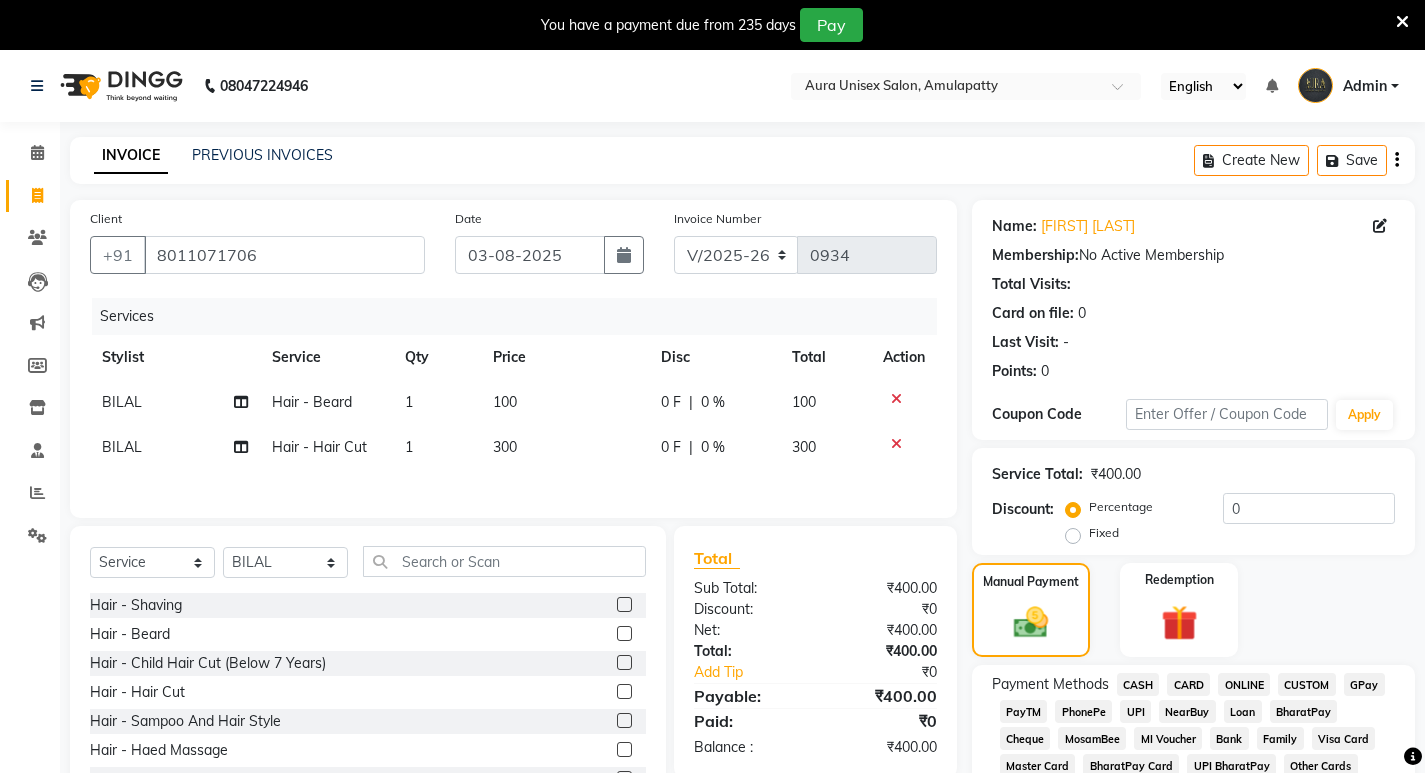 click on "GPay" 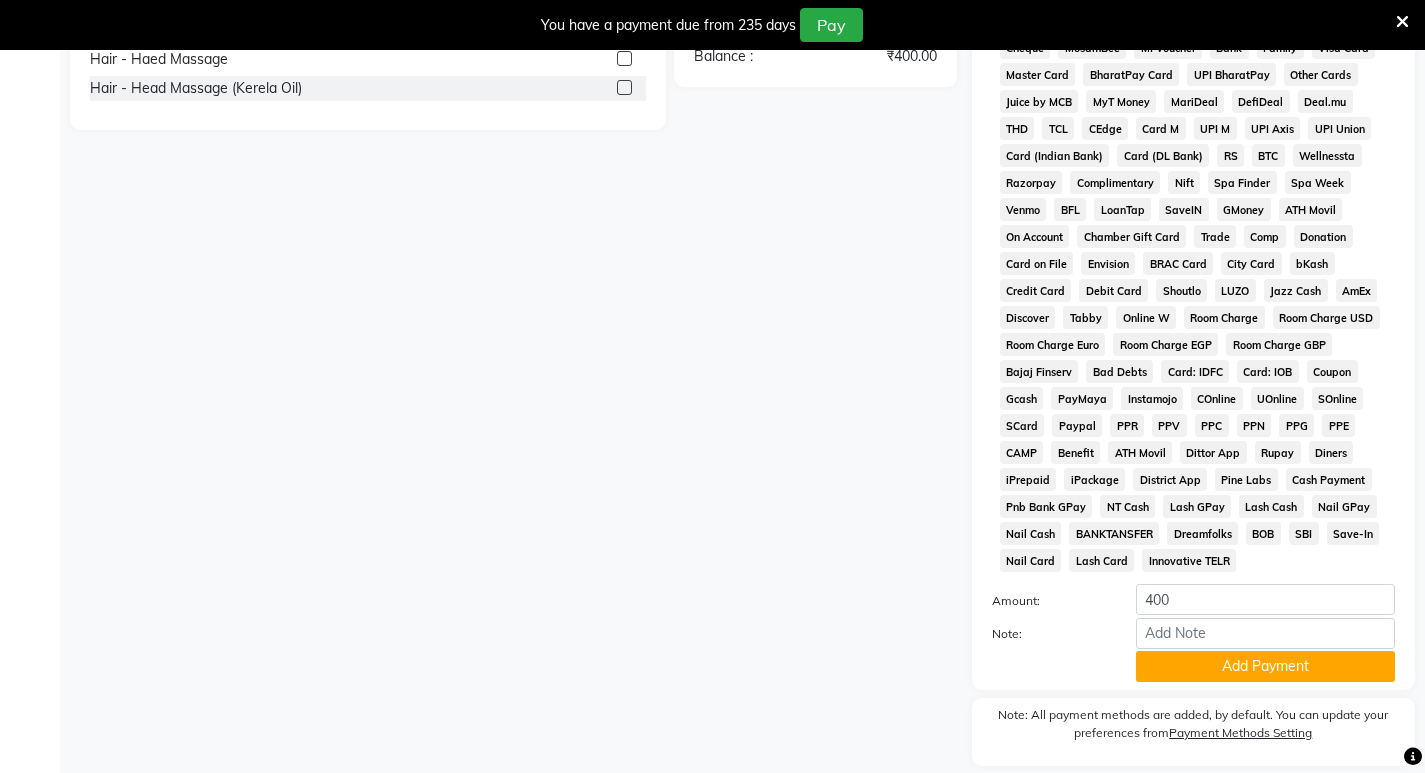 scroll, scrollTop: 700, scrollLeft: 0, axis: vertical 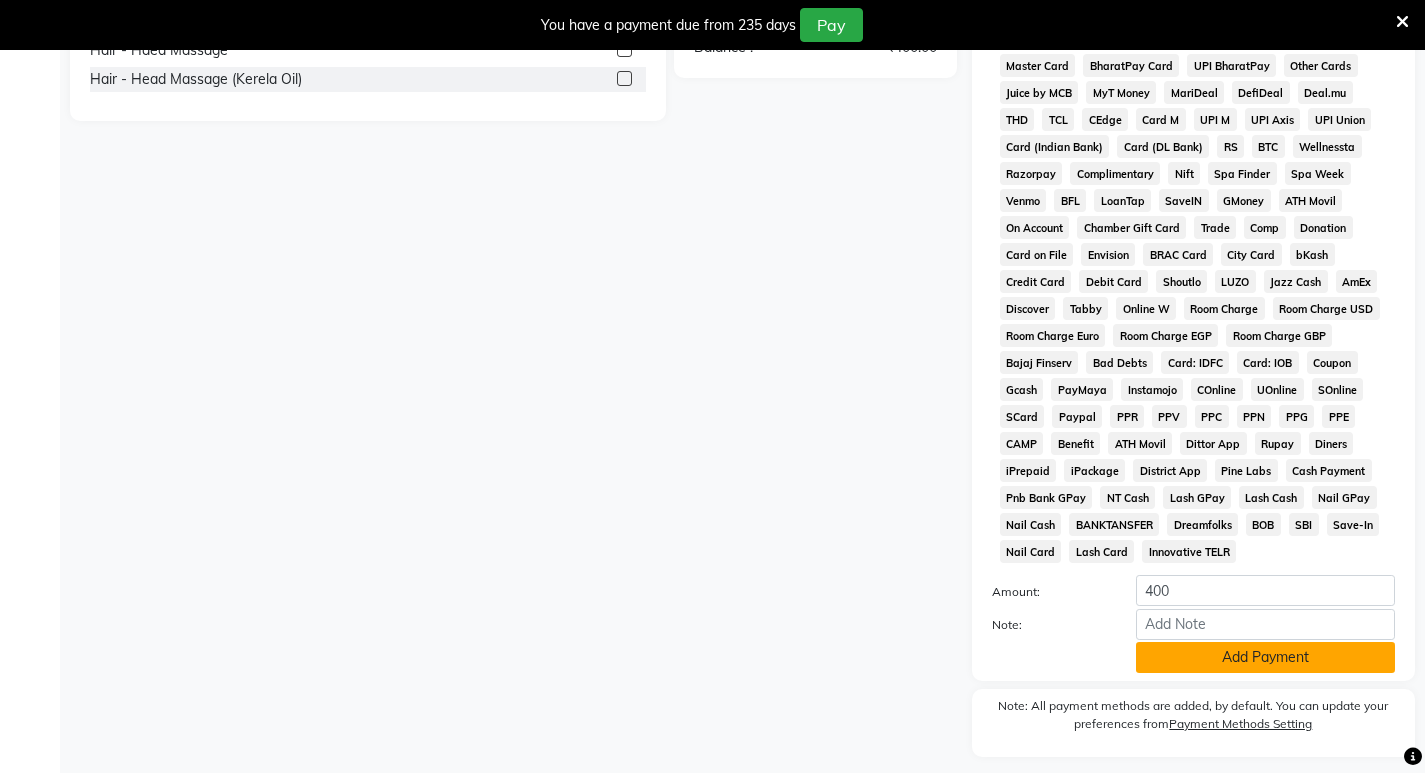 click on "Add Payment" 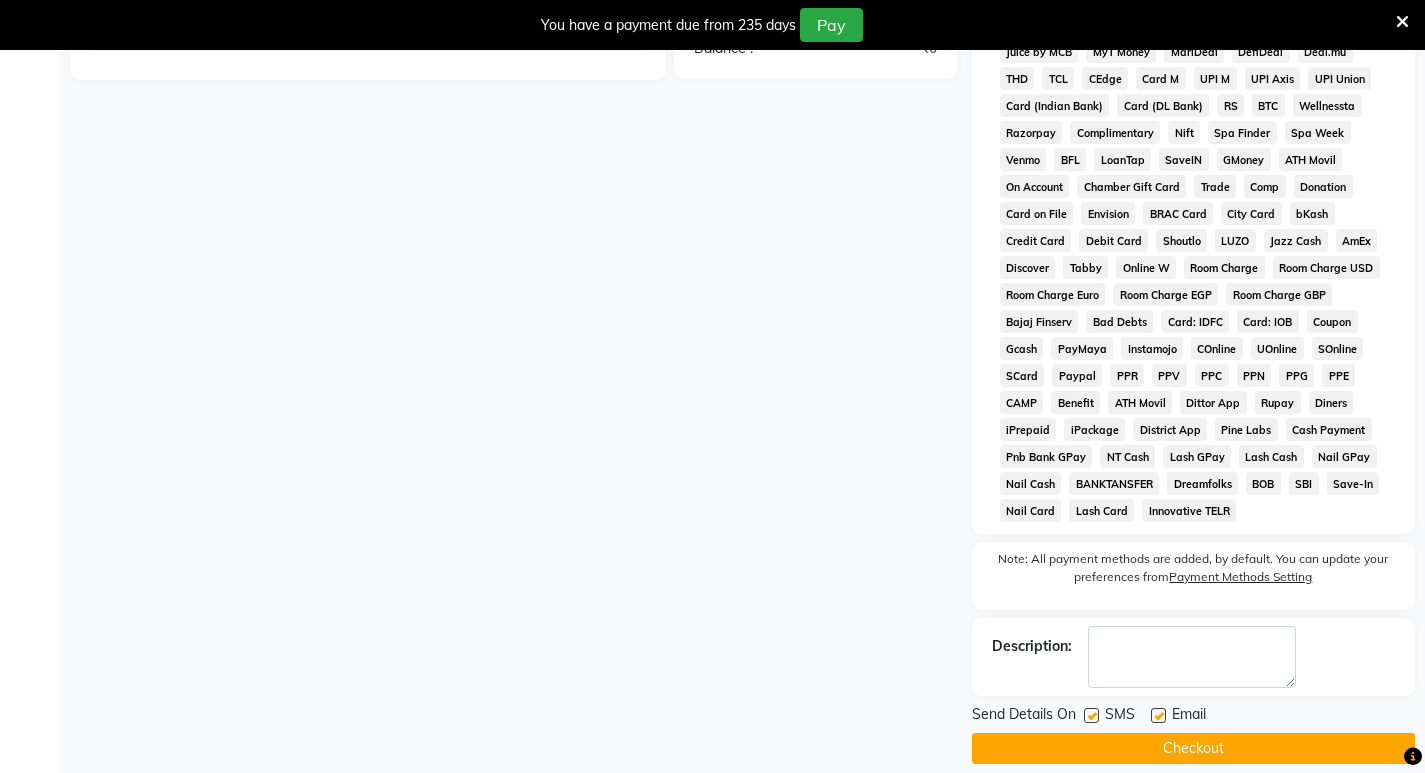scroll, scrollTop: 762, scrollLeft: 0, axis: vertical 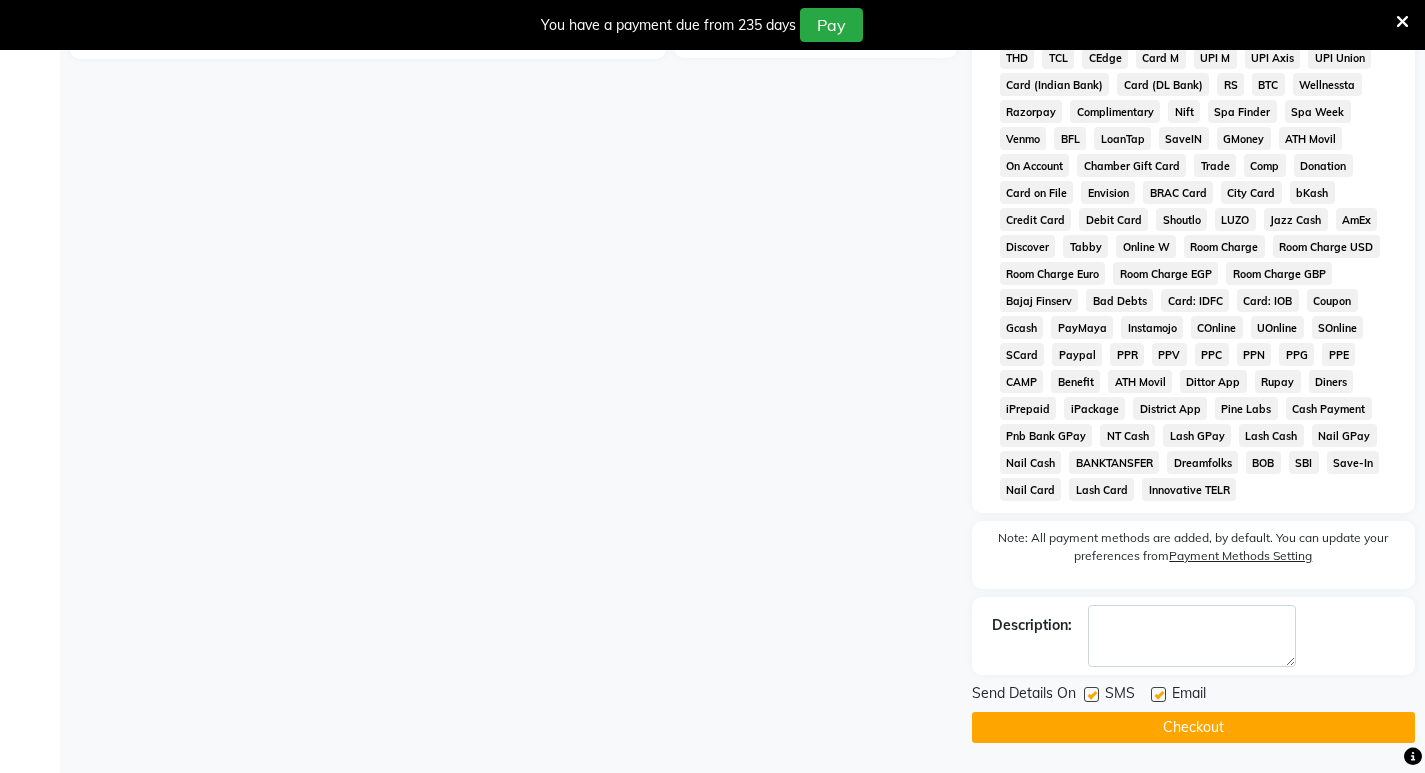 click on "Checkout" 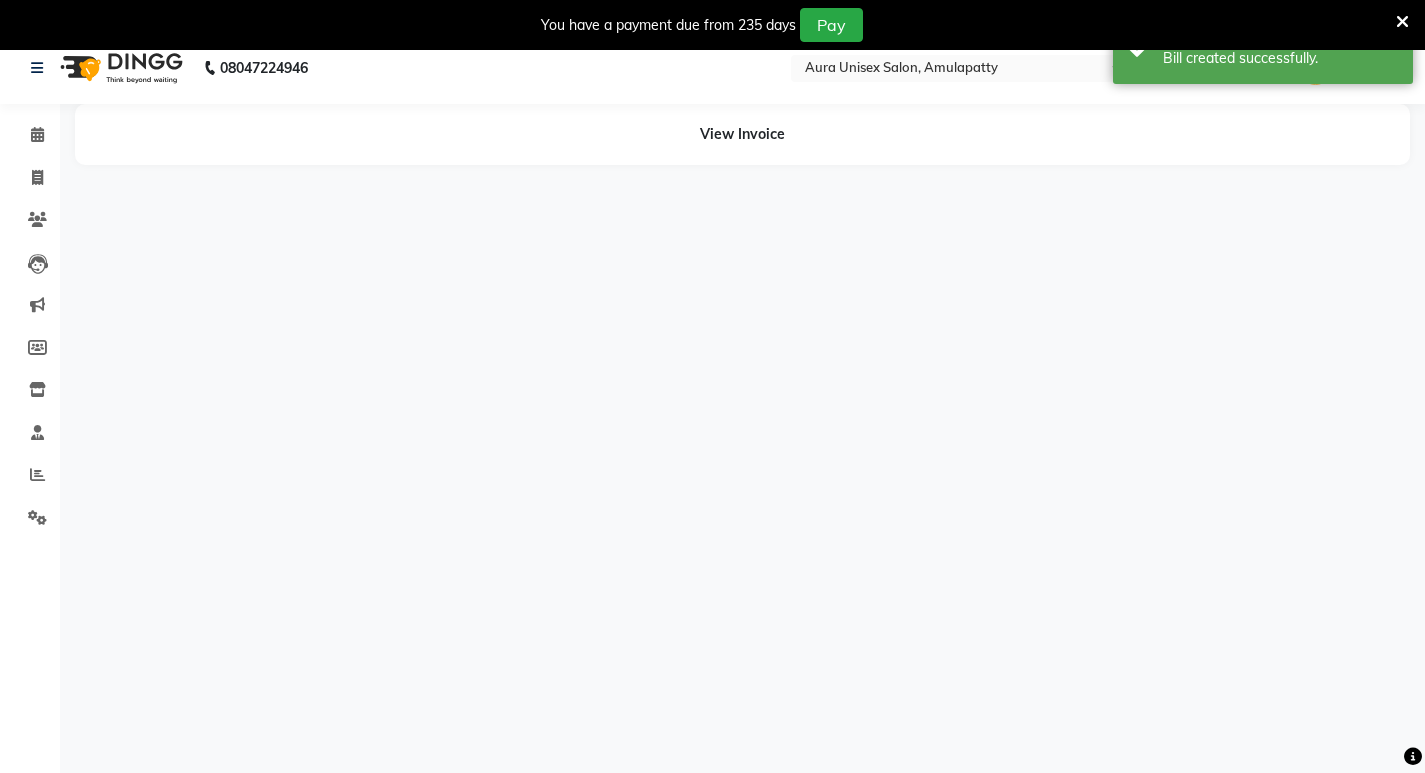 scroll, scrollTop: 0, scrollLeft: 0, axis: both 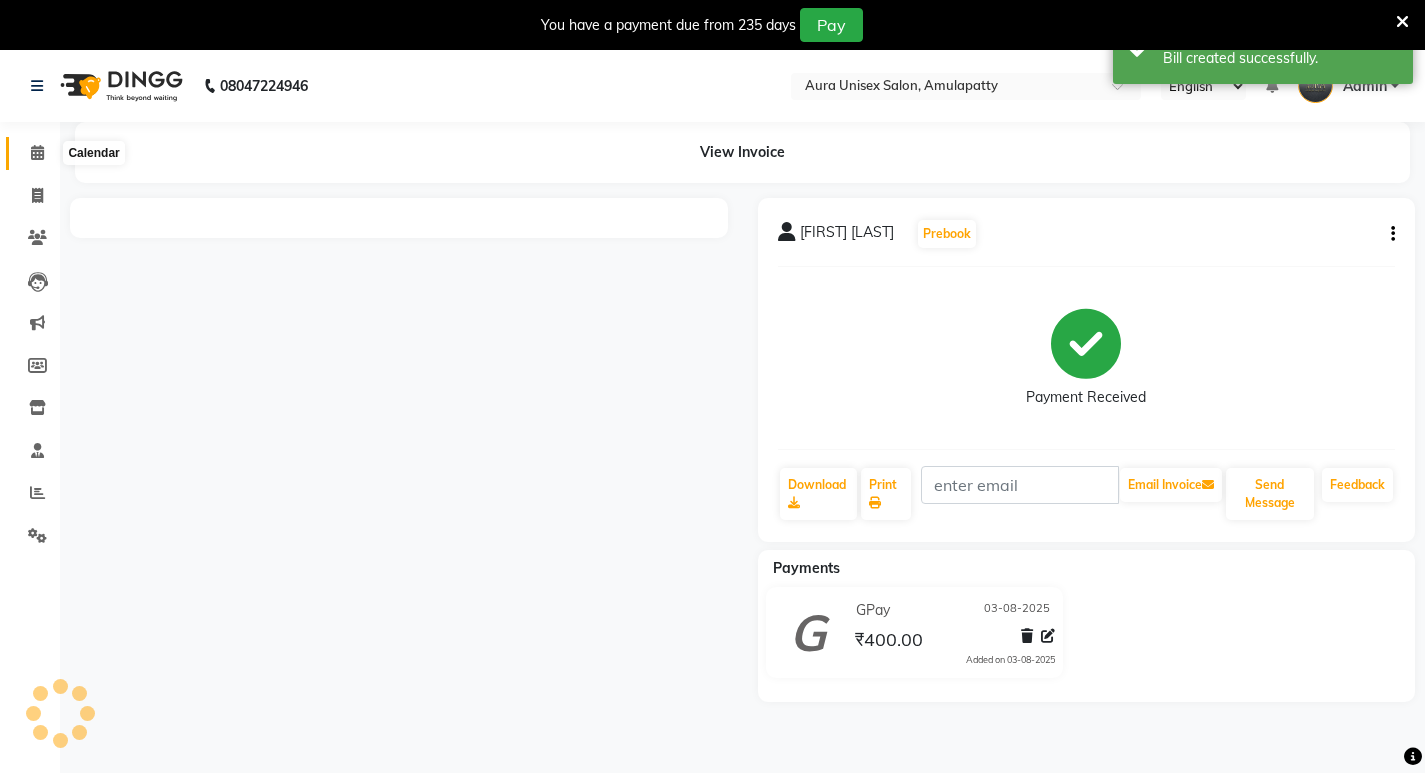 click 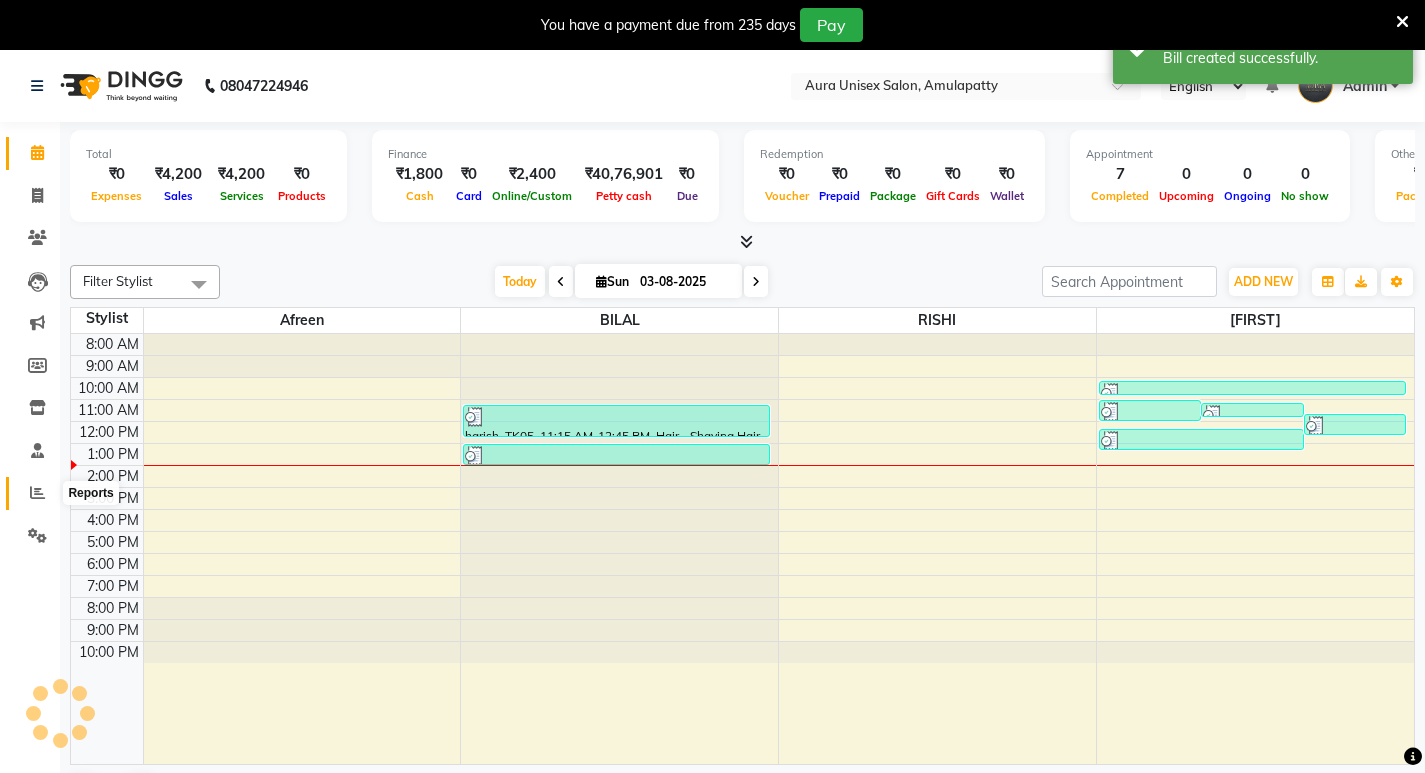 click 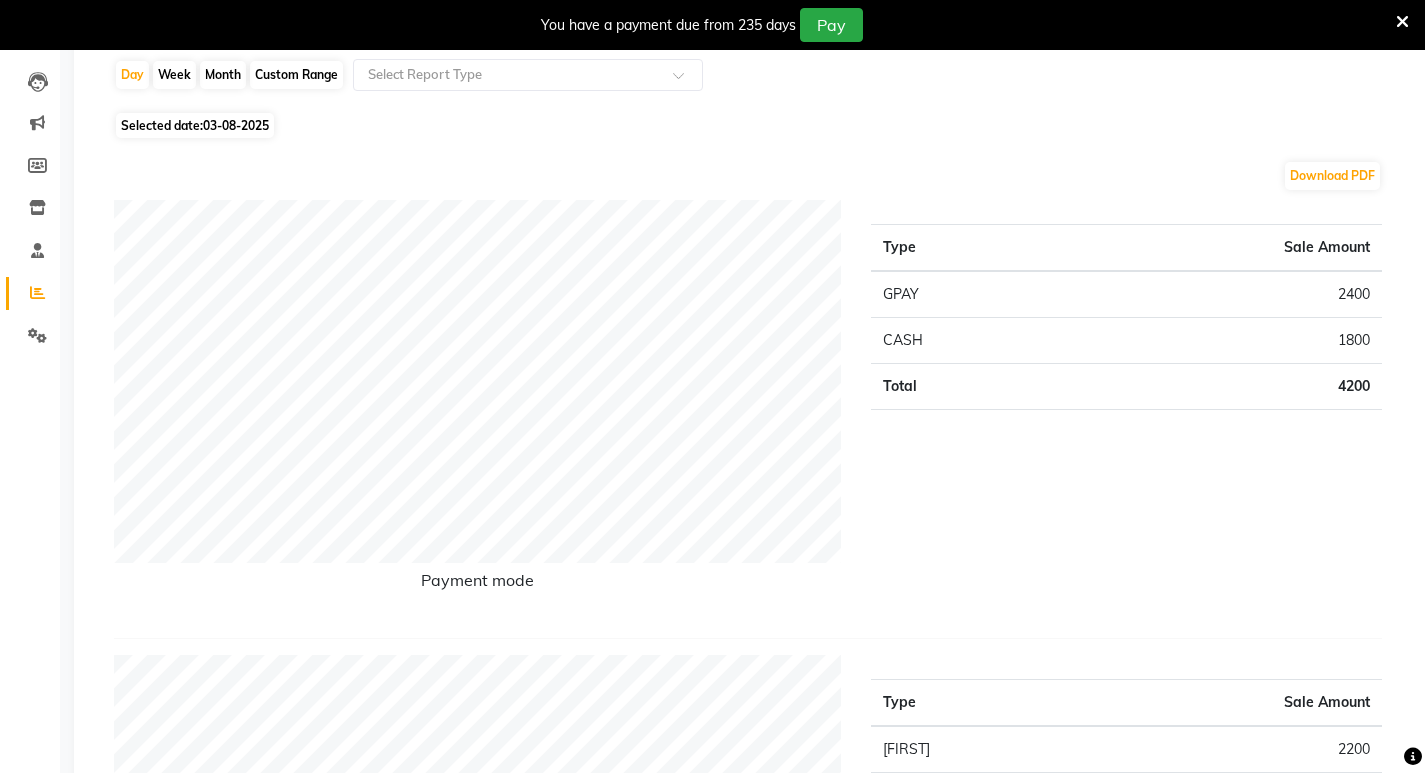 scroll, scrollTop: 0, scrollLeft: 0, axis: both 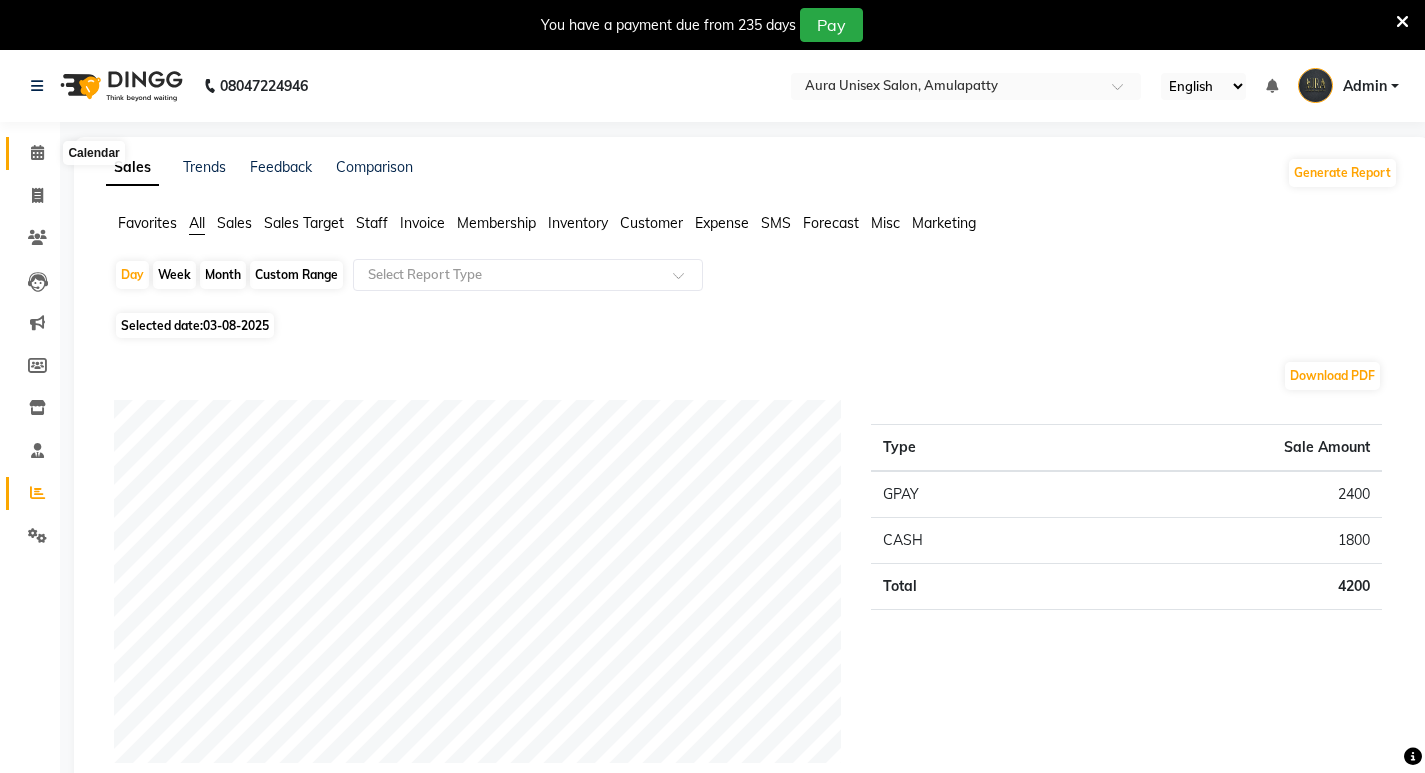 click 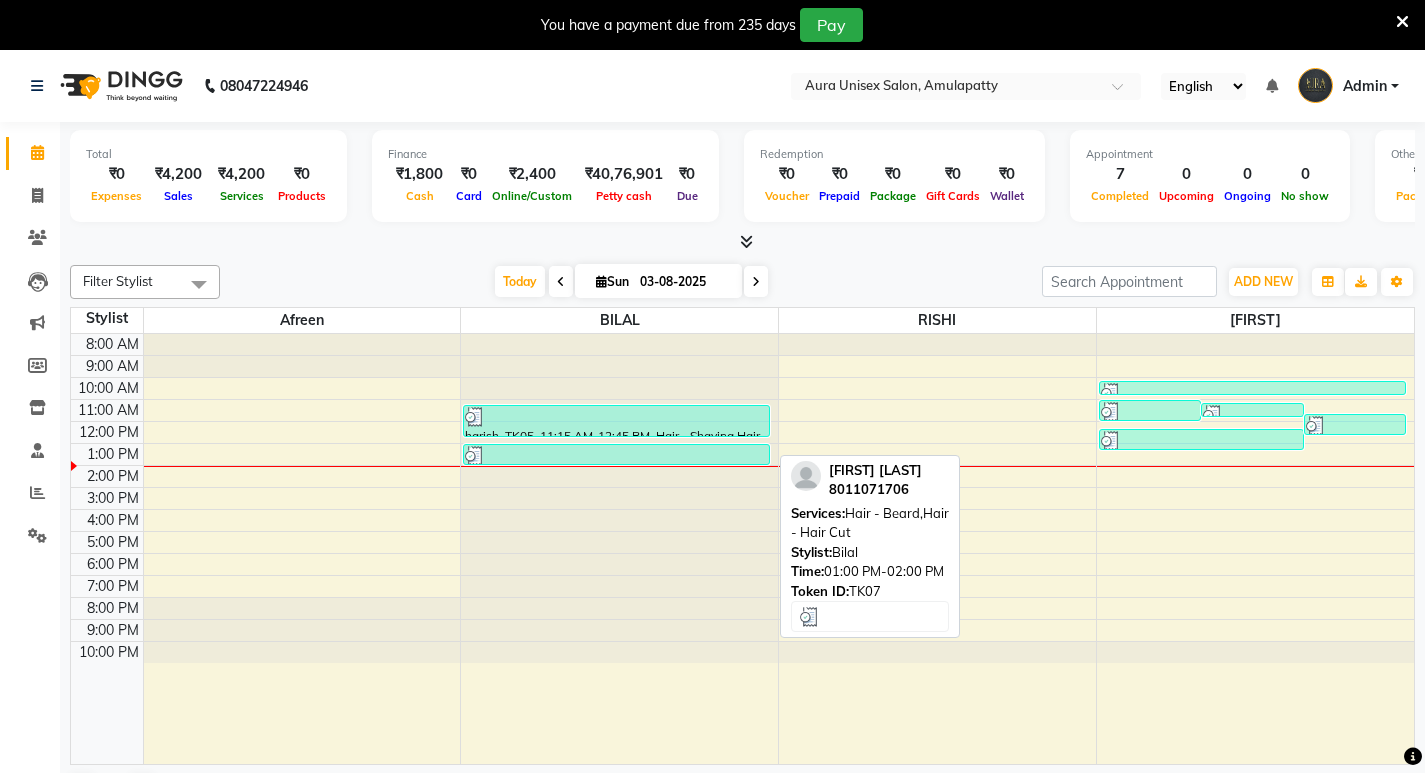 click at bounding box center [475, 456] 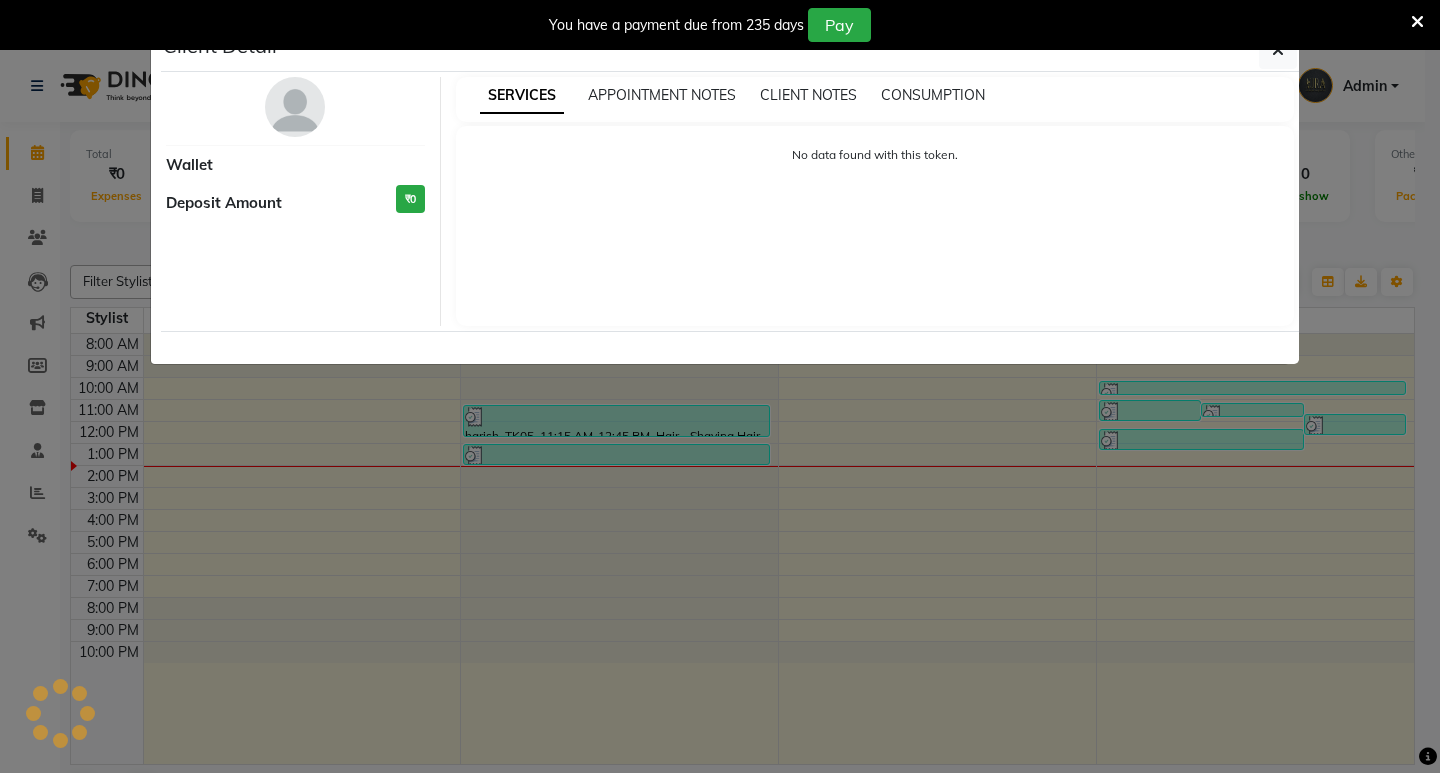 select on "3" 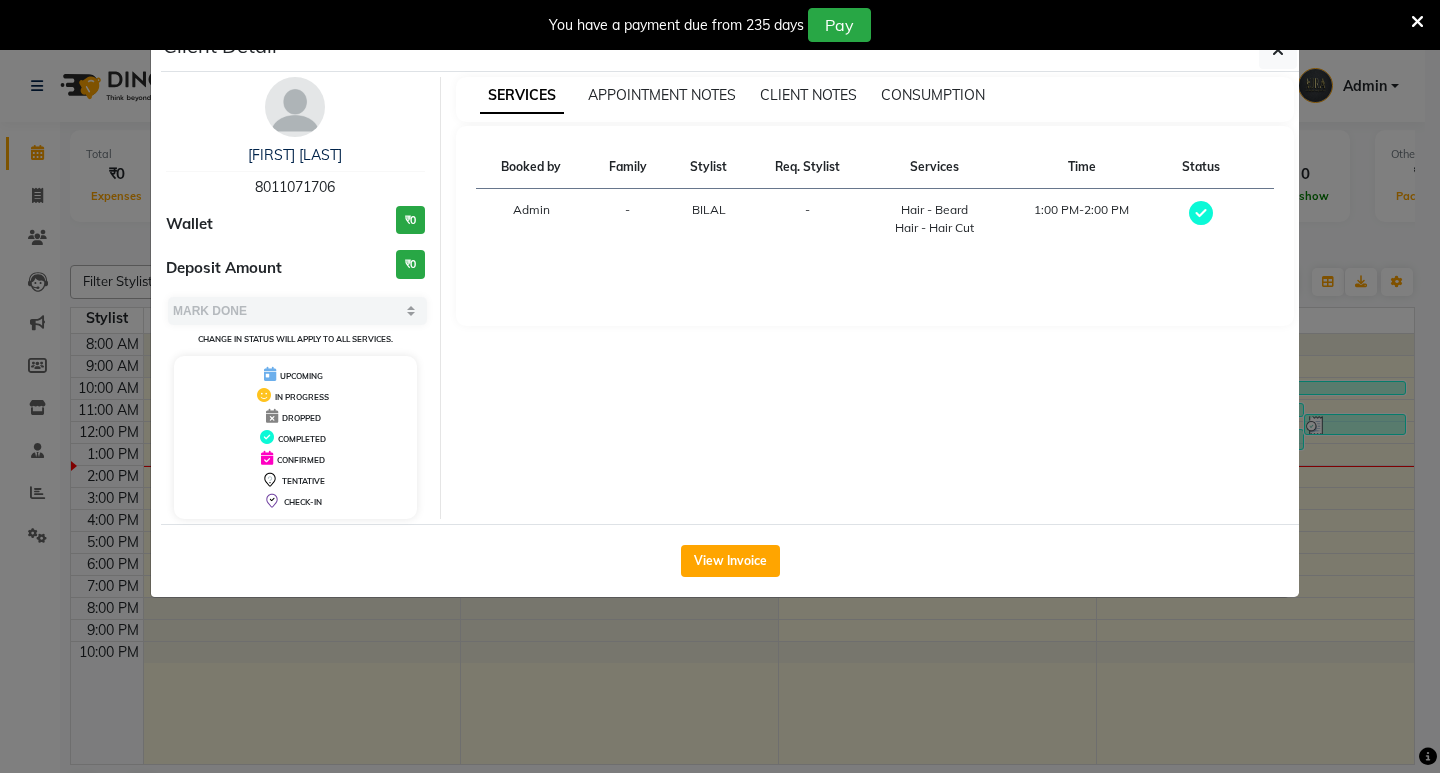 click on "Client Detail  [FIRST] [LAST]    8011071706 Wallet ₹0 Deposit Amount  ₹0  Select MARK DONE UPCOMING Change in status will apply to all services. UPCOMING IN PROGRESS DROPPED COMPLETED CONFIRMED TENTATIVE CHECK-IN SERVICES APPOINTMENT NOTES CLIENT NOTES CONSUMPTION Booked by Family Stylist Req. Stylist Services Time Status  Admin  - BILAL -  Hair - Beard   Hair - Hair Cut   1:00 PM-2:00 PM   View Invoice" 